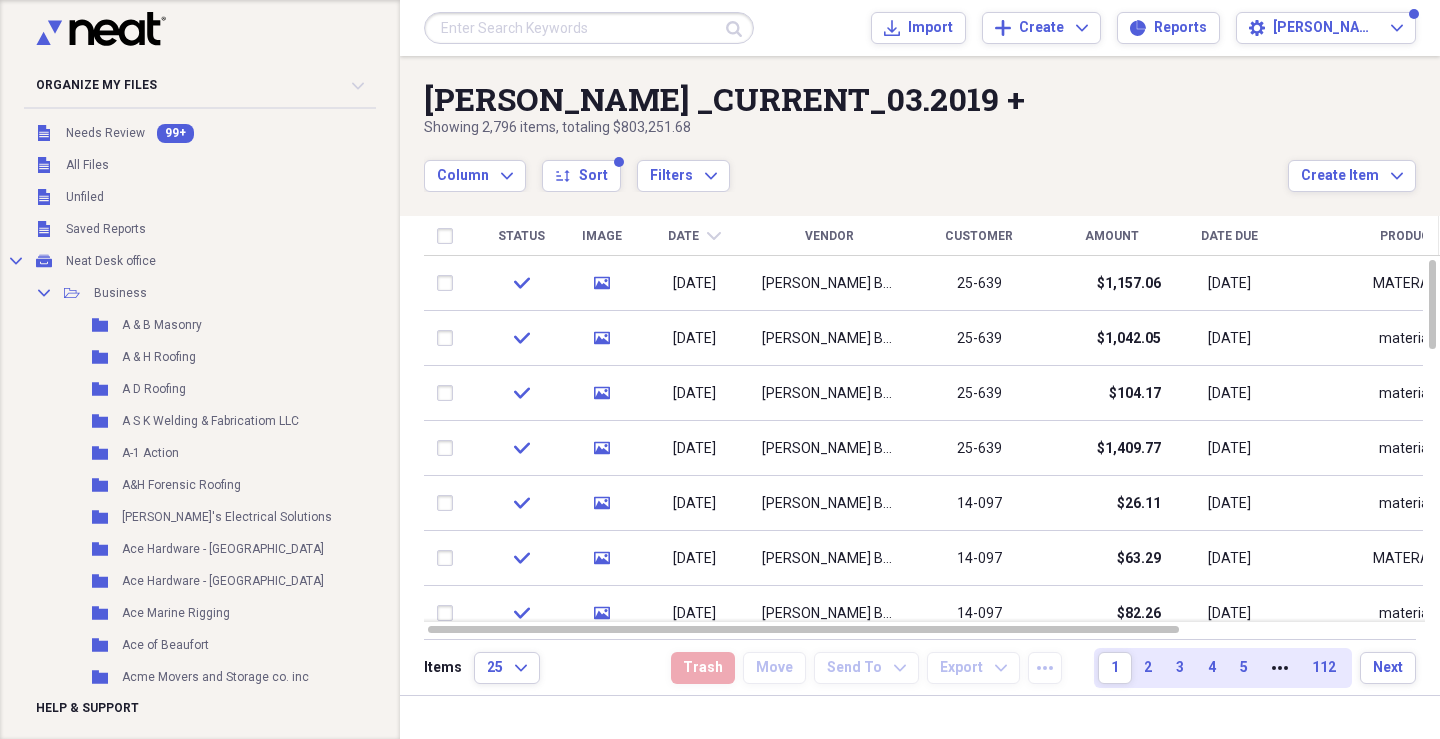 scroll, scrollTop: 0, scrollLeft: 0, axis: both 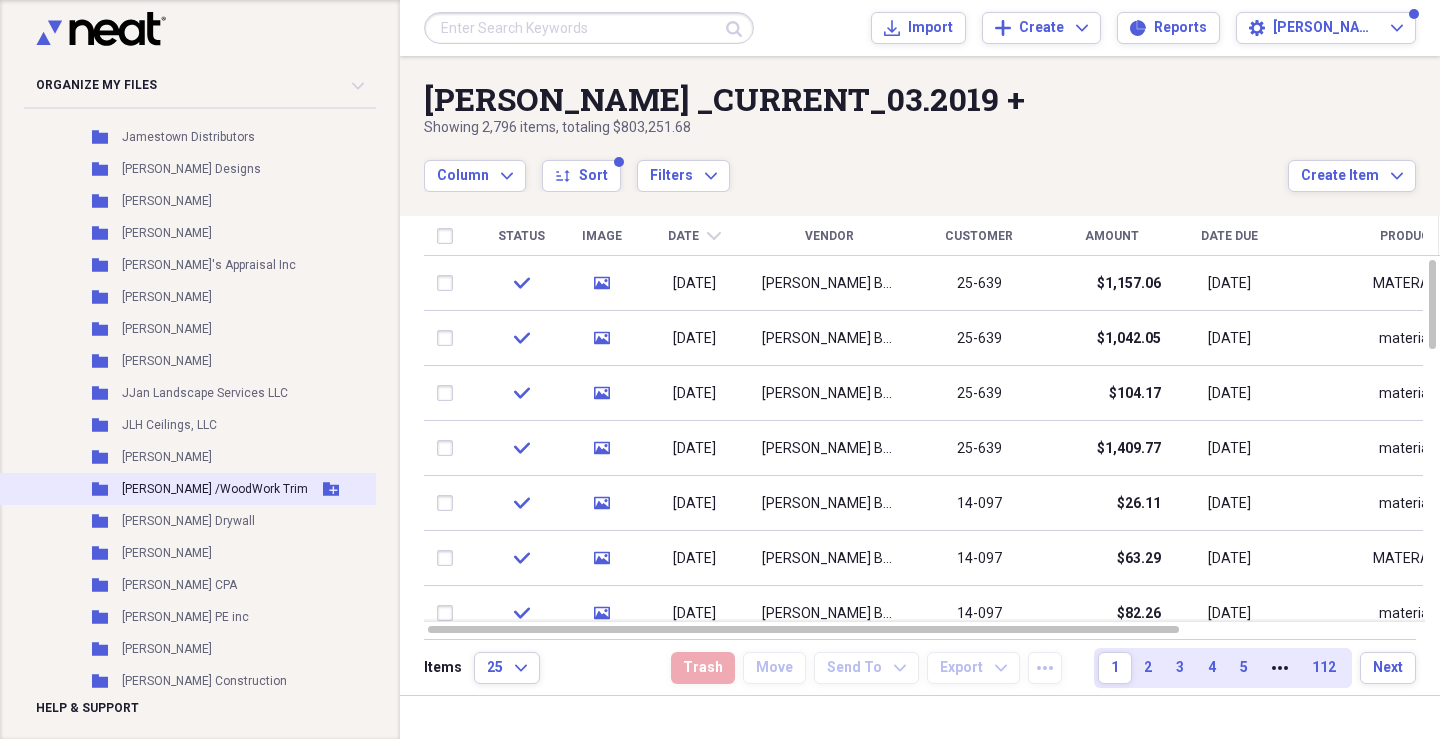 click on "[PERSON_NAME] /WoodWork Trim" at bounding box center (215, 489) 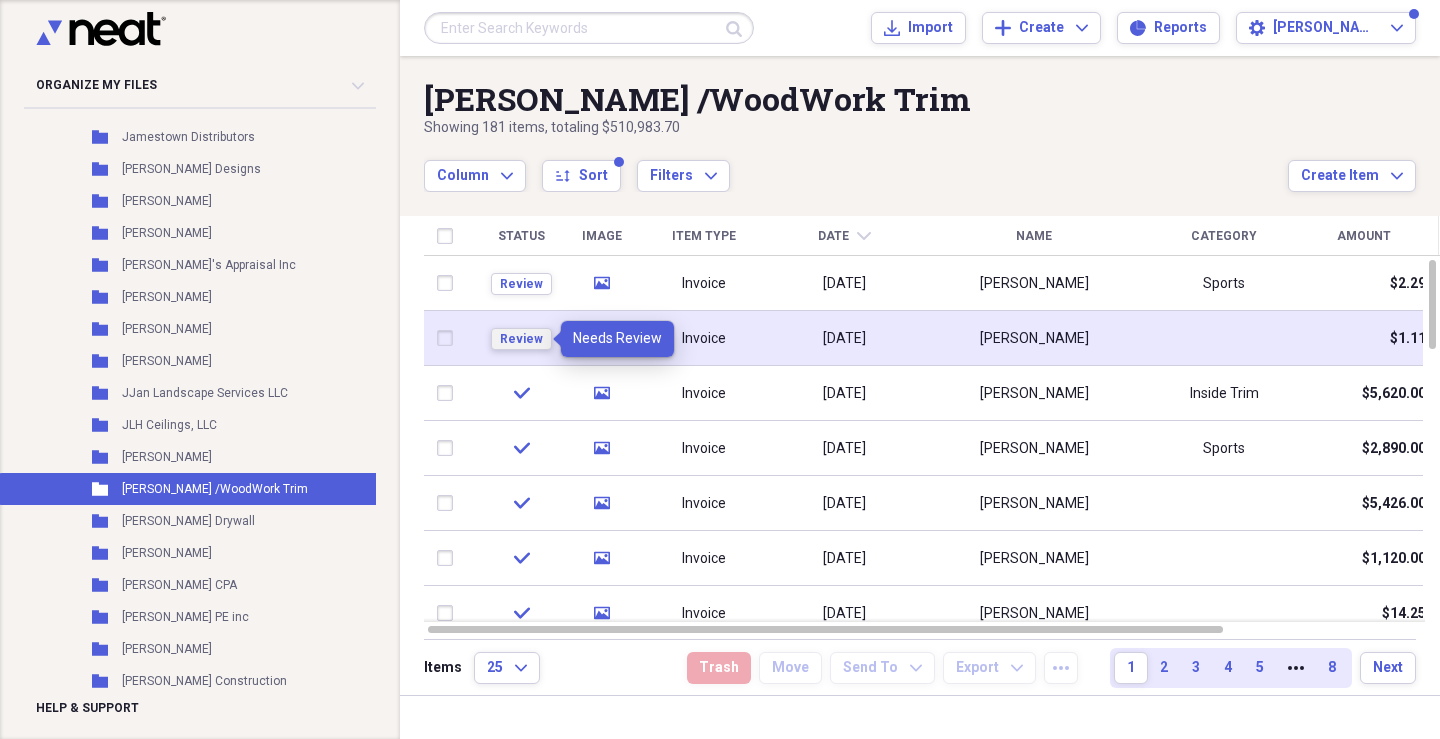 click on "Review" at bounding box center (521, 339) 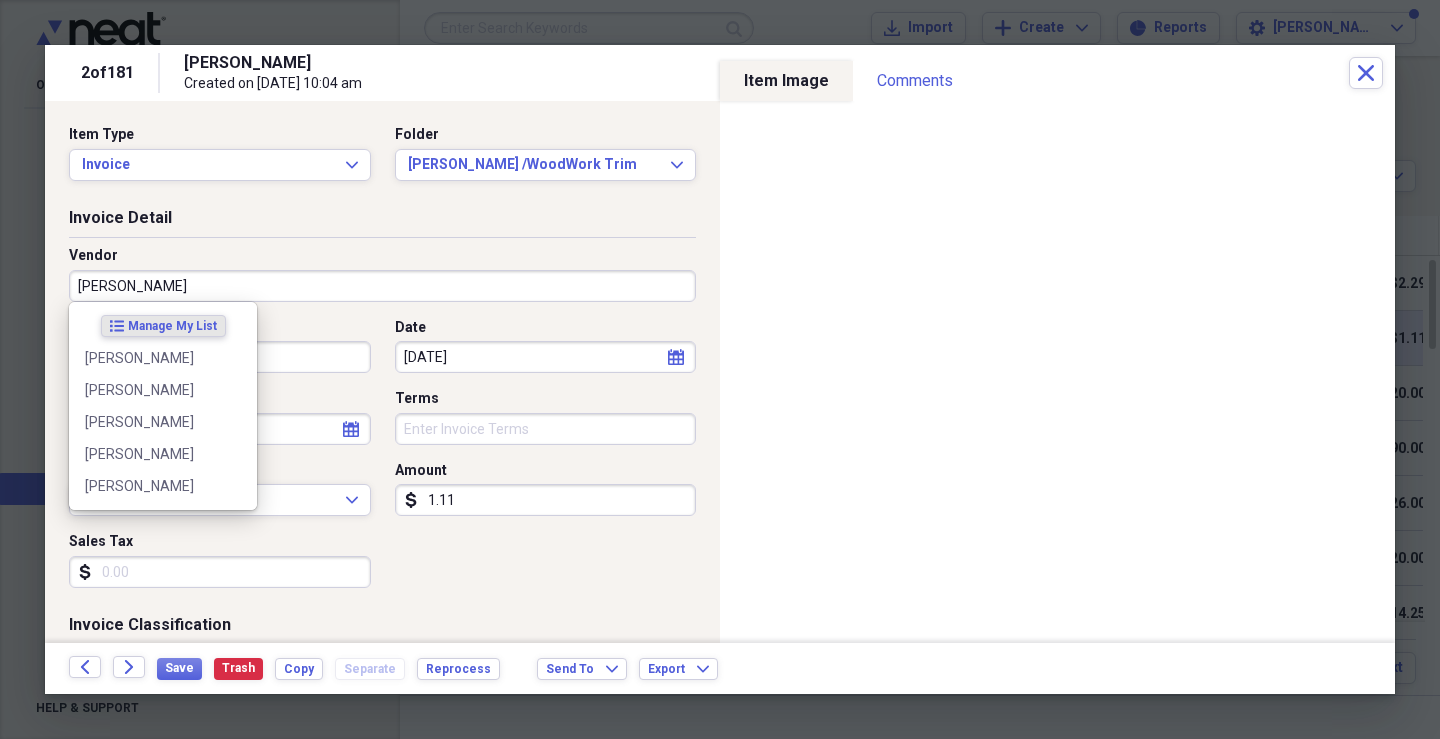 type on "[PERSON_NAME]" 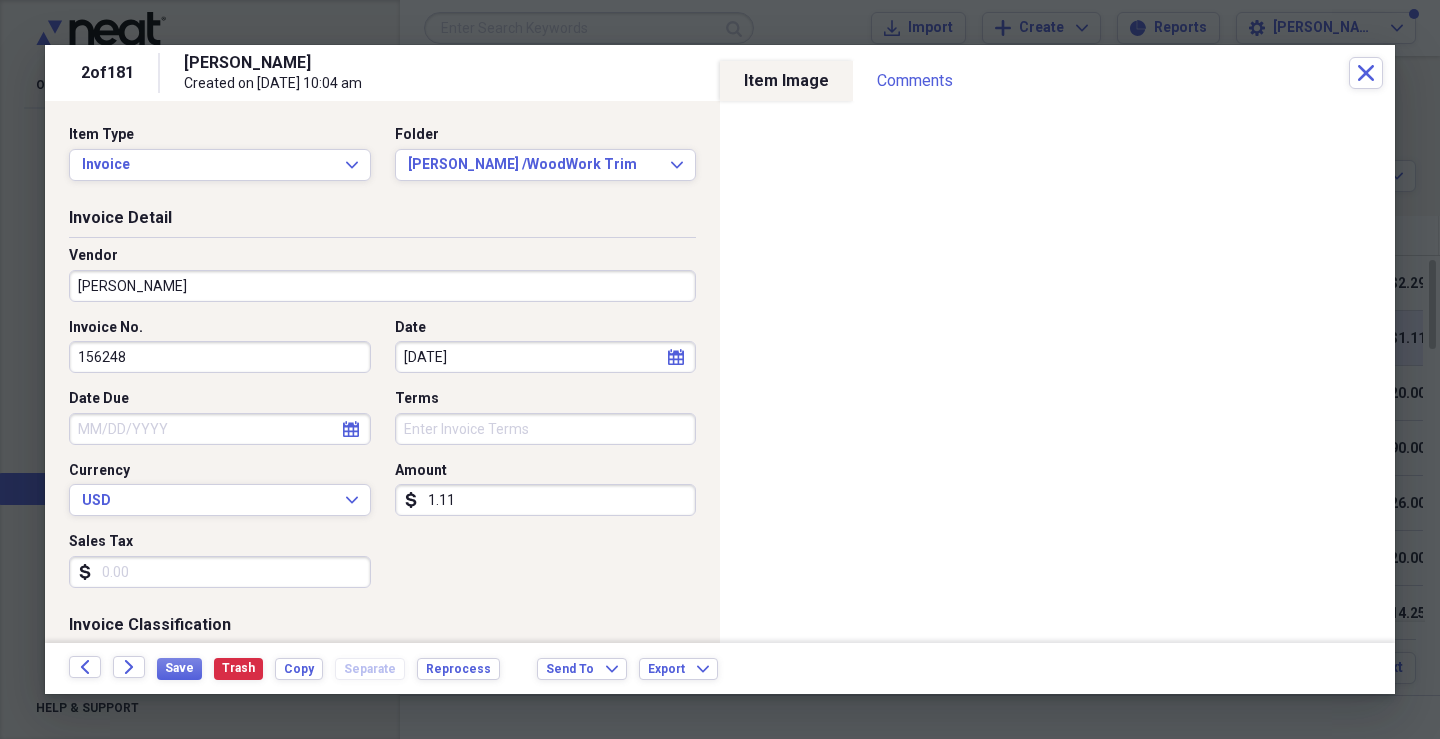click on "Date Due" at bounding box center [220, 429] 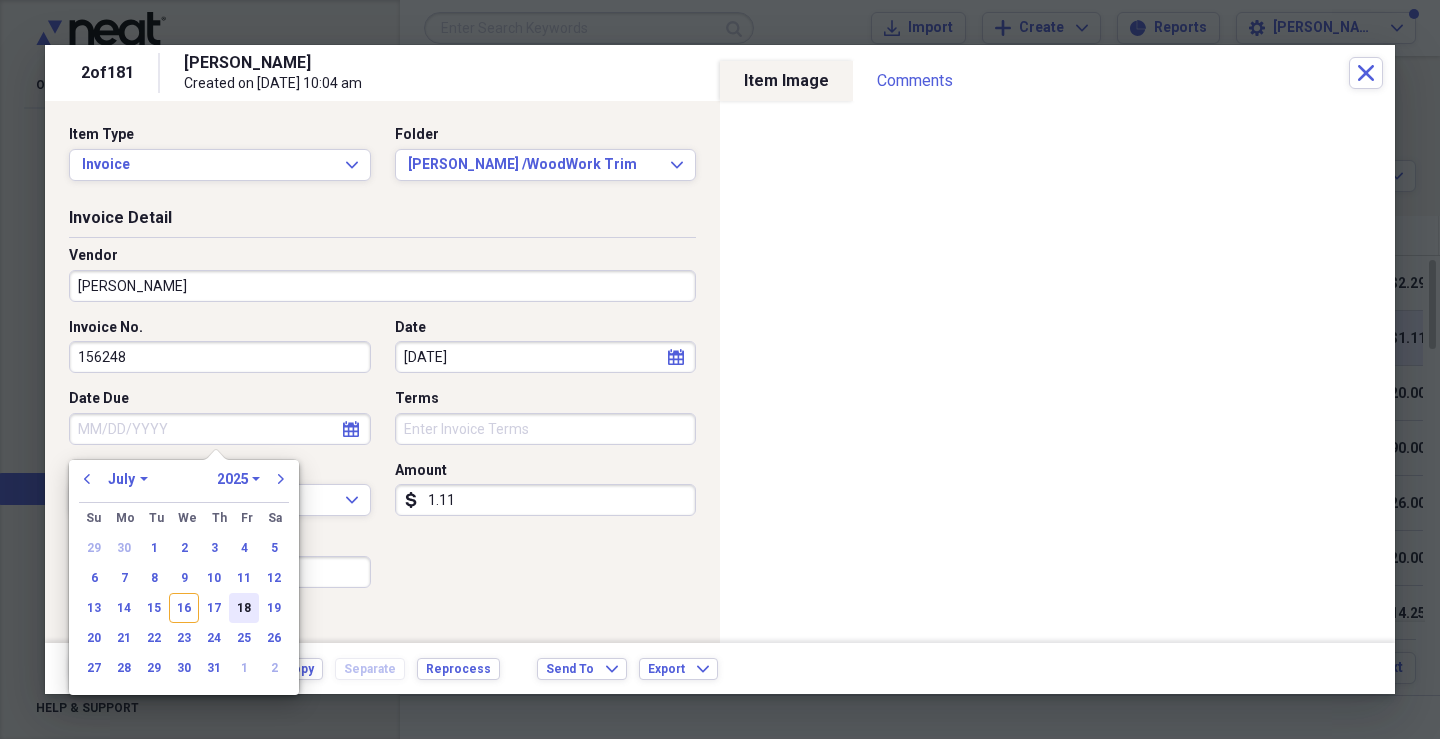click on "18" at bounding box center [244, 608] 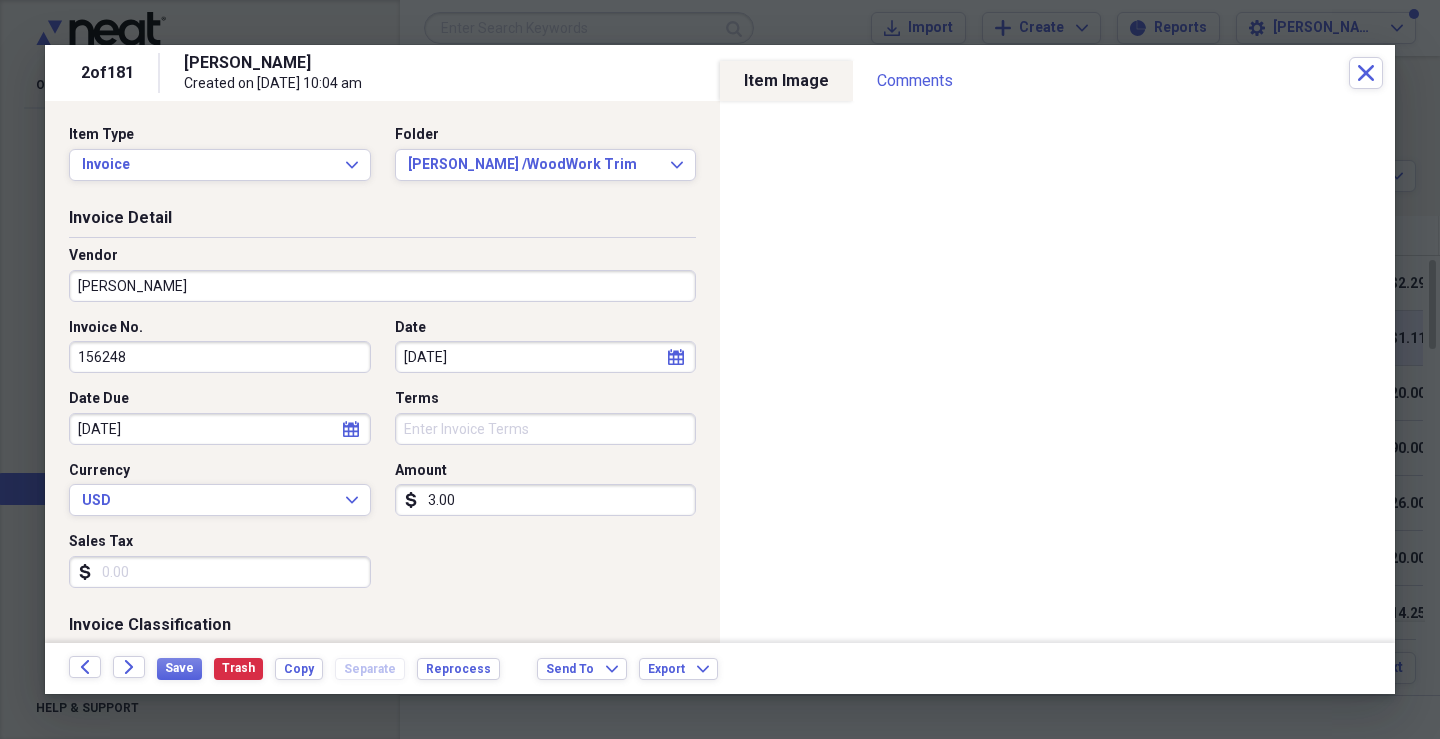 type on "3.00" 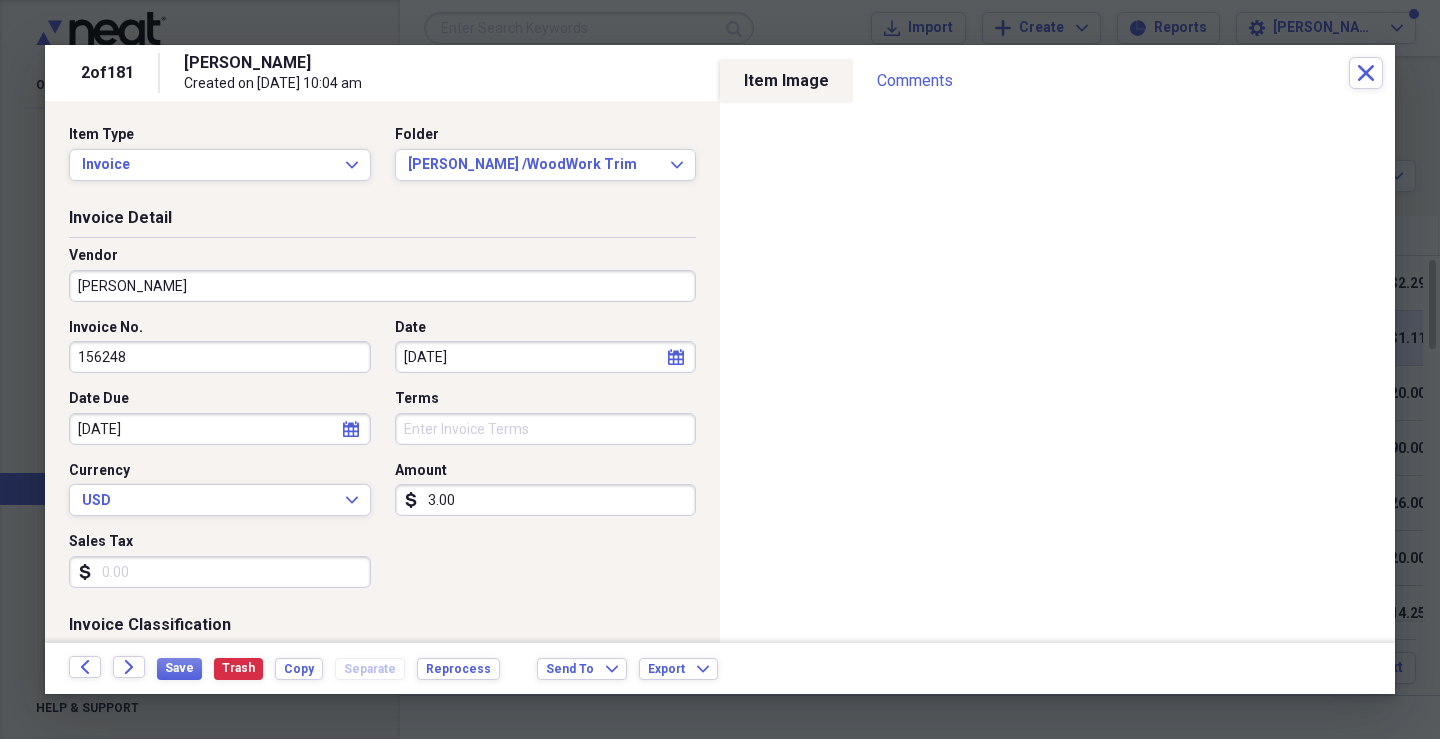 scroll, scrollTop: 300, scrollLeft: 0, axis: vertical 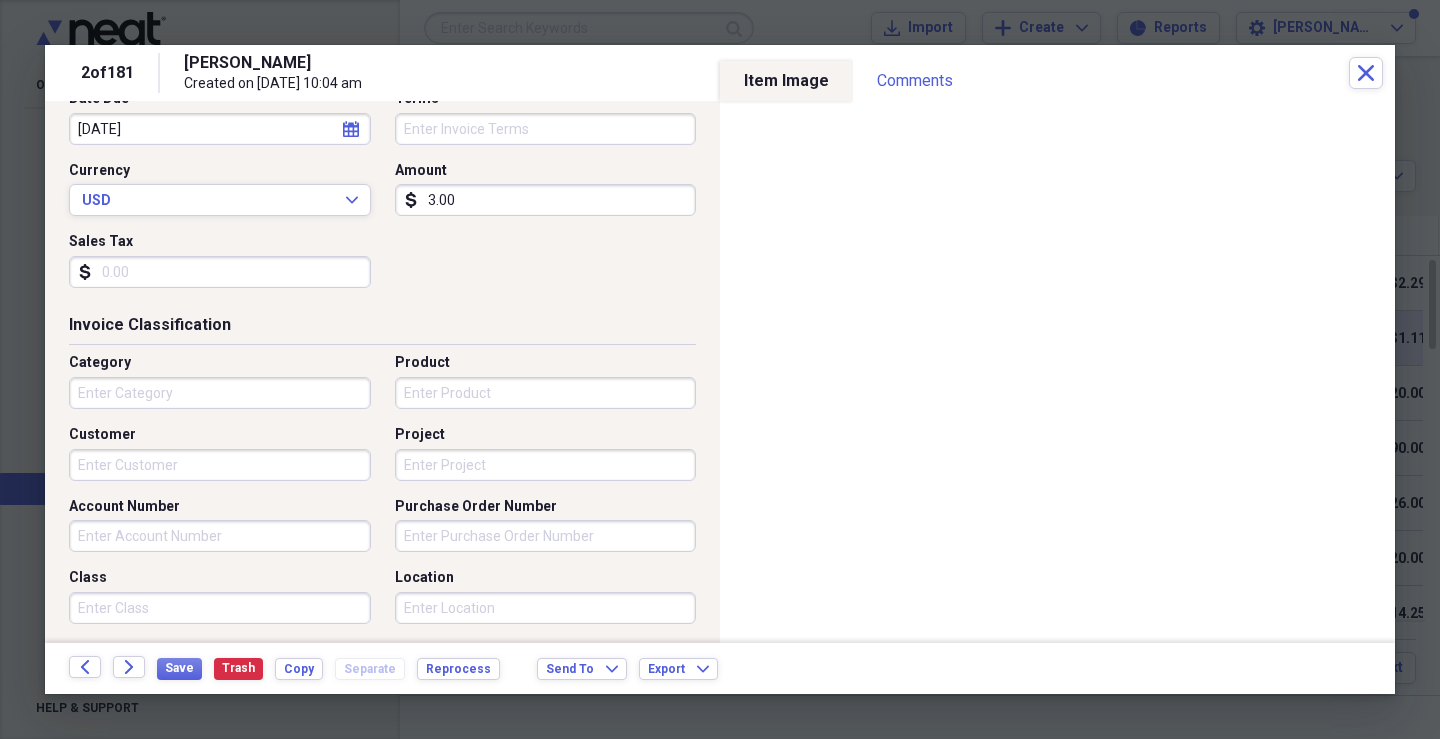 click on "Product" at bounding box center (546, 393) 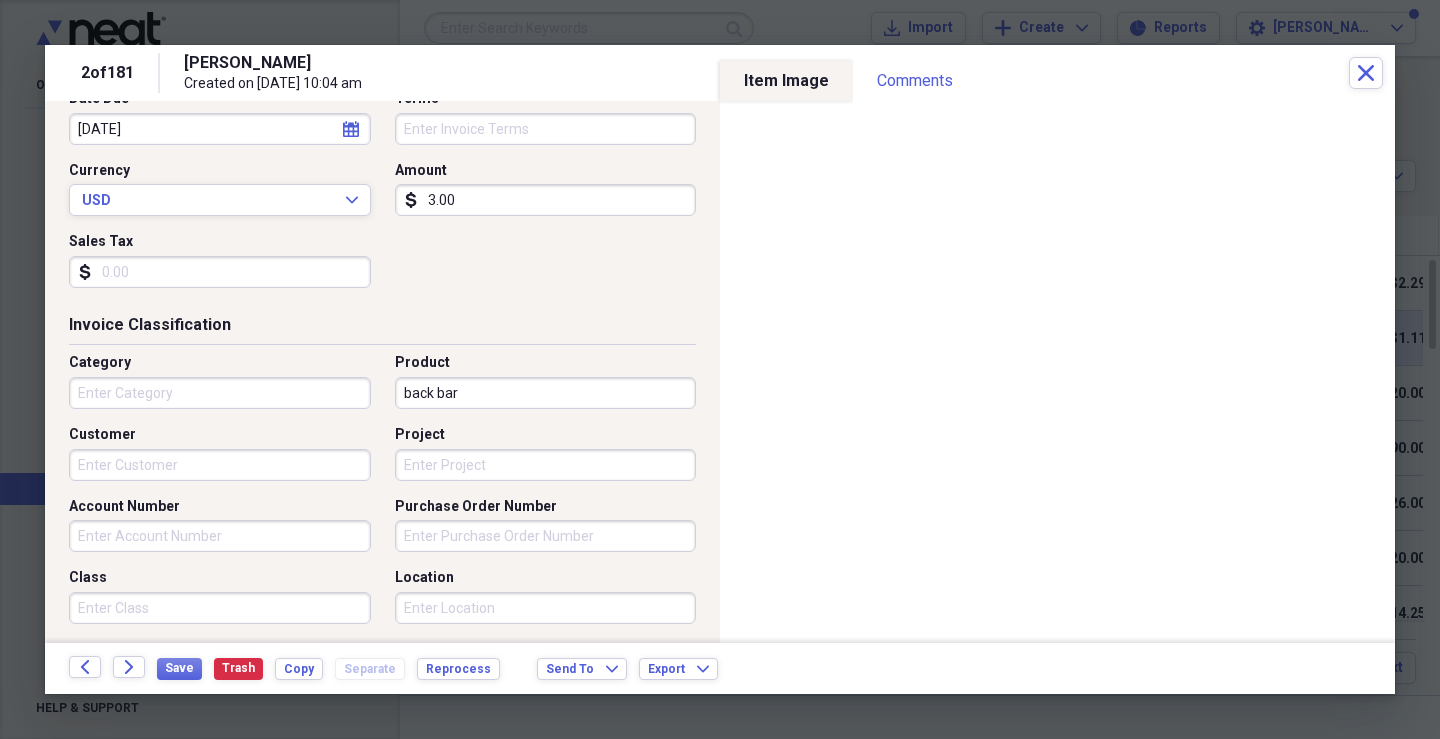 type on "back bar" 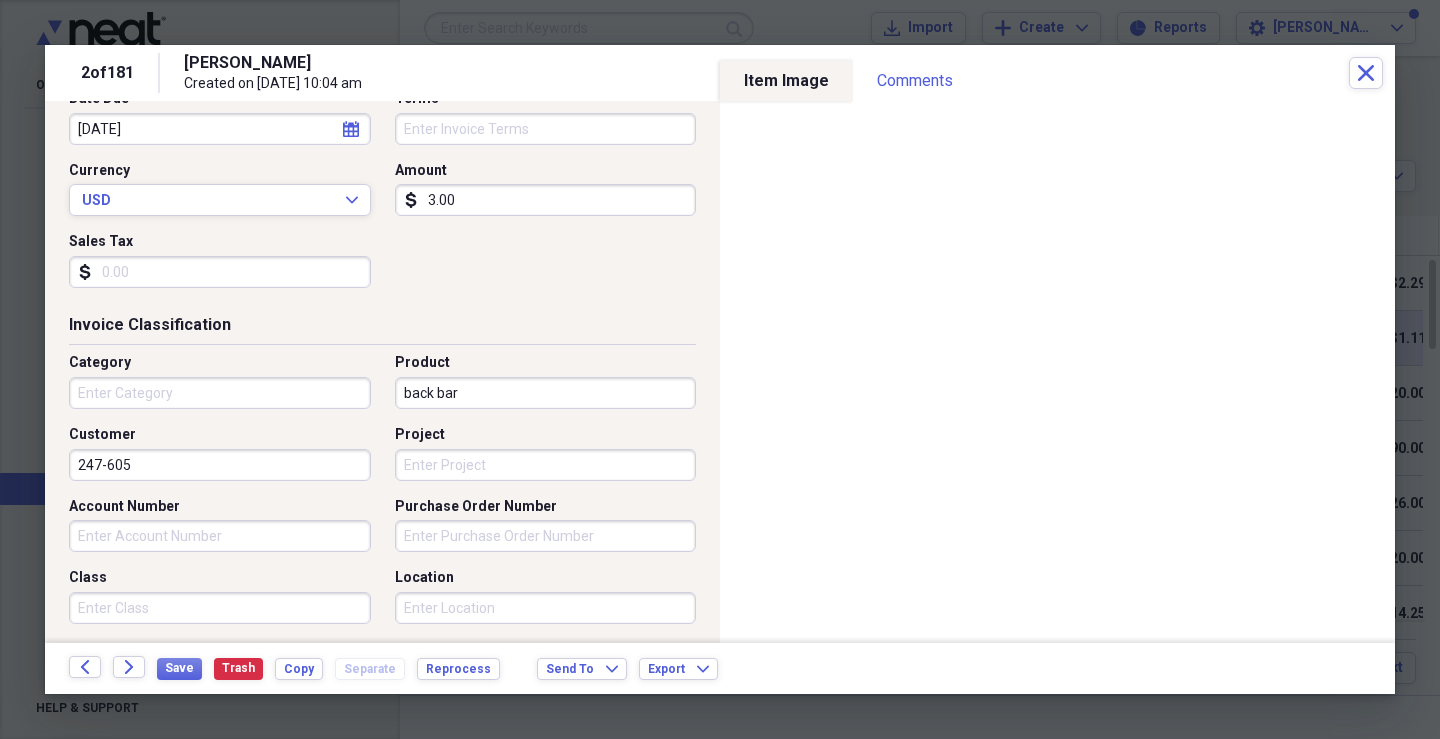 type on "247-605" 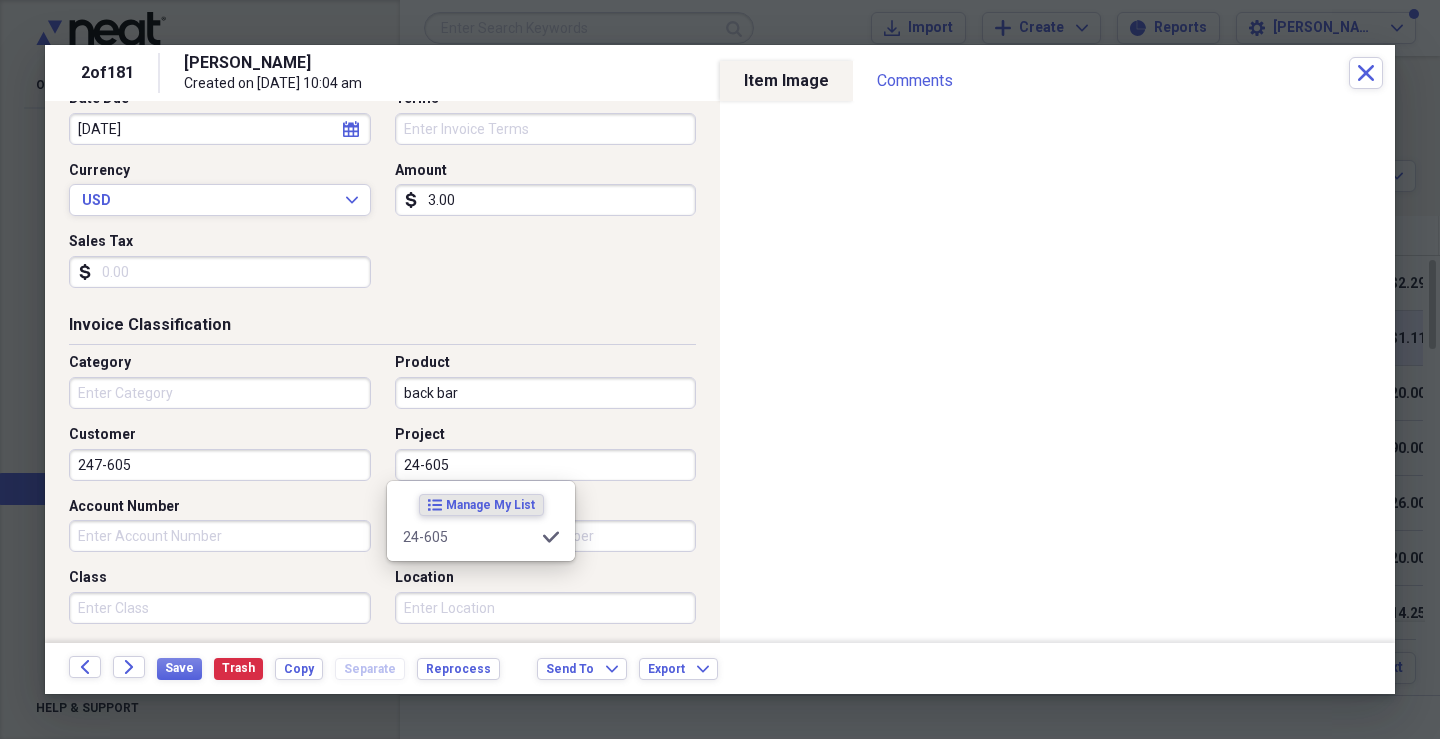type on "24-605" 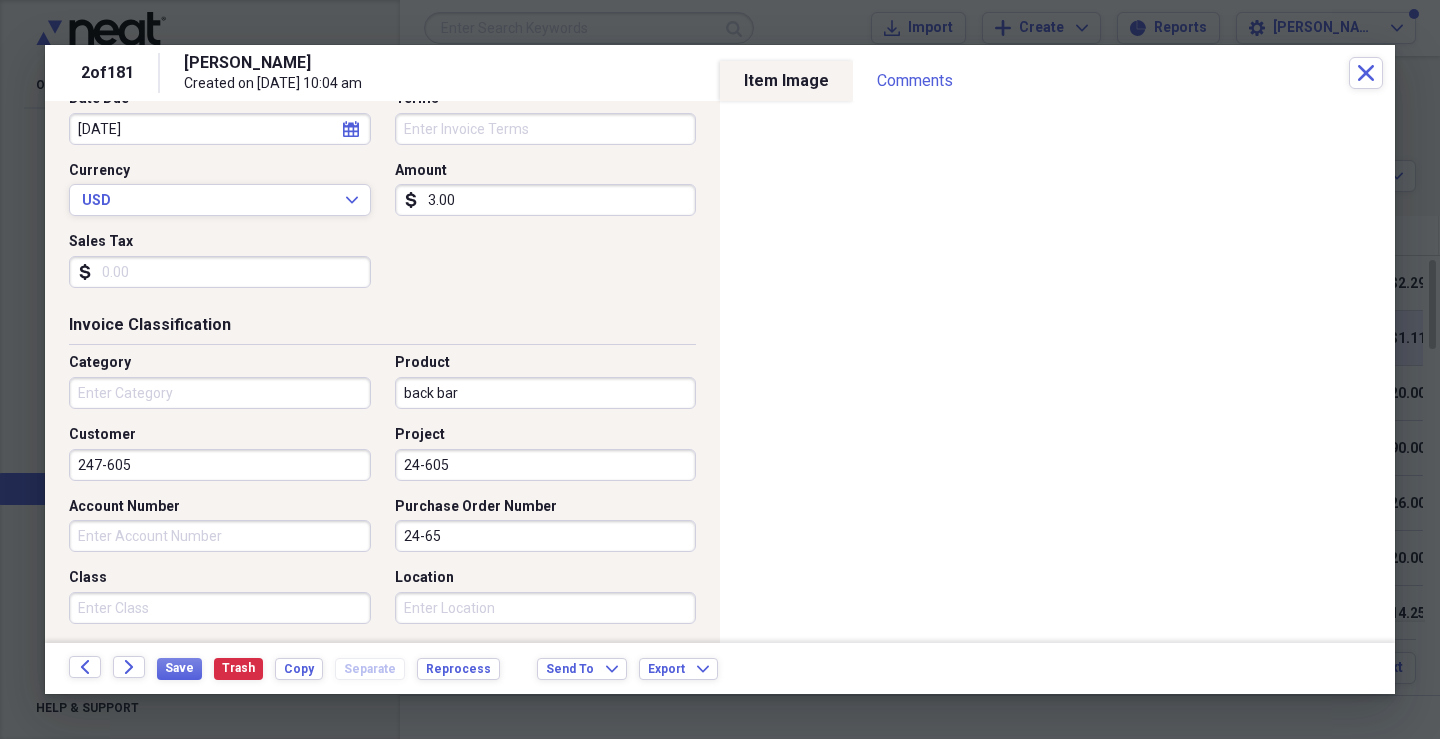 drag, startPoint x: 531, startPoint y: 535, endPoint x: 323, endPoint y: 560, distance: 209.49701 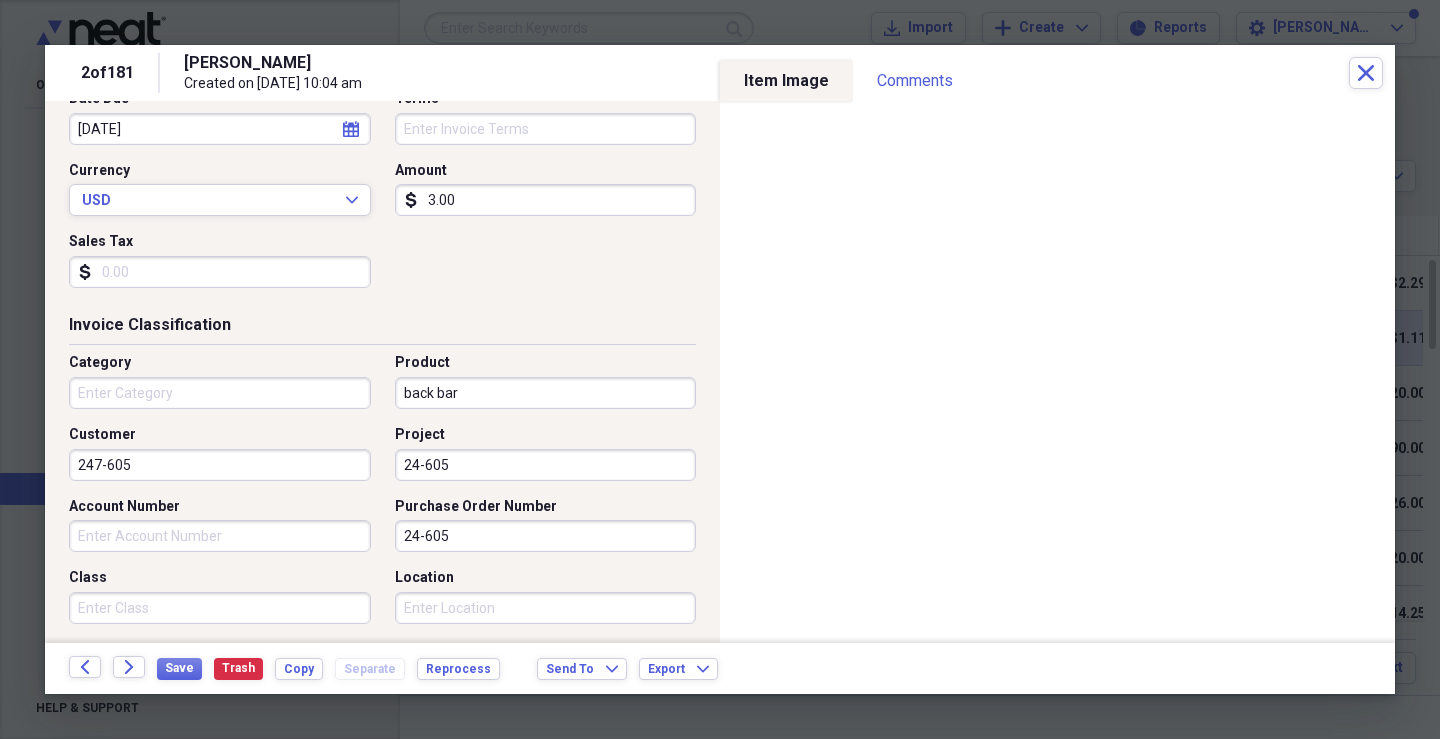 type on "24-605" 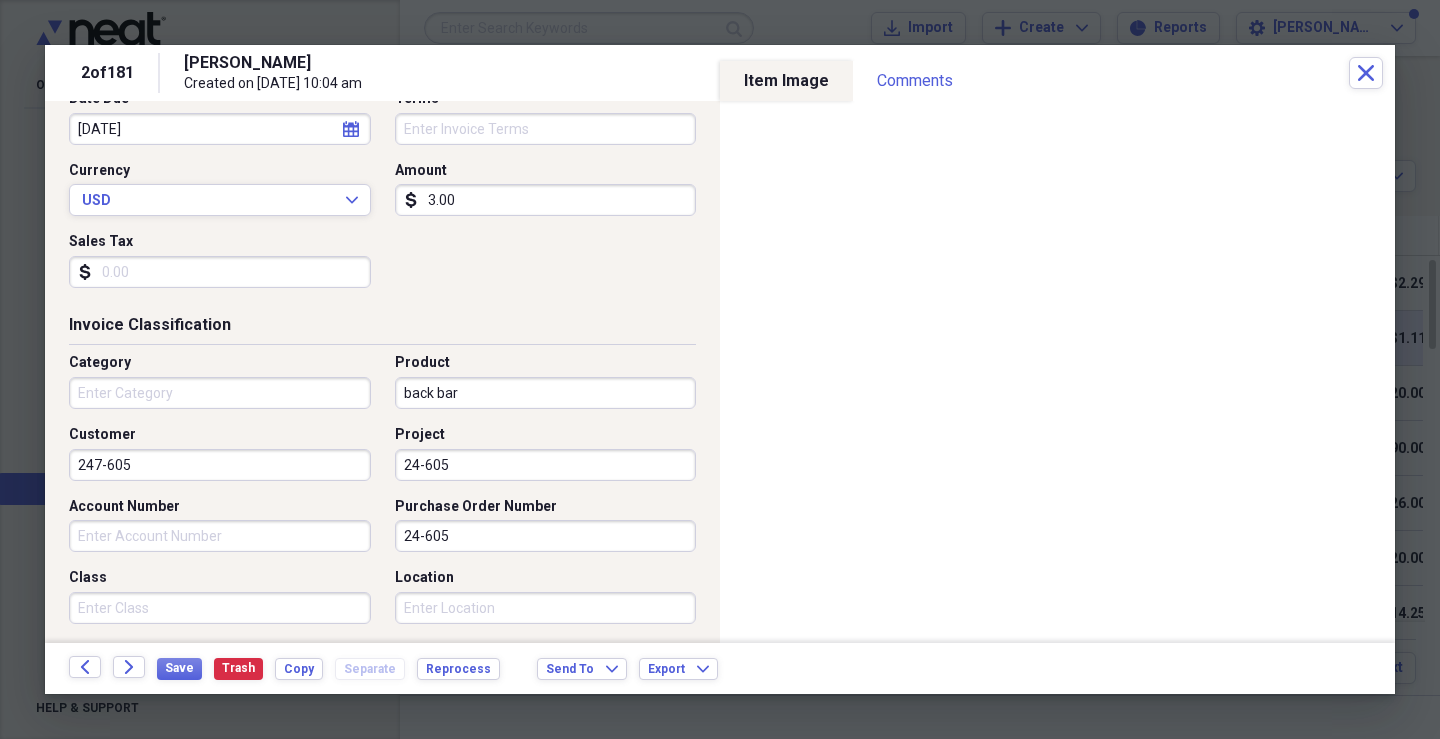 drag, startPoint x: 473, startPoint y: 198, endPoint x: 312, endPoint y: 217, distance: 162.11725 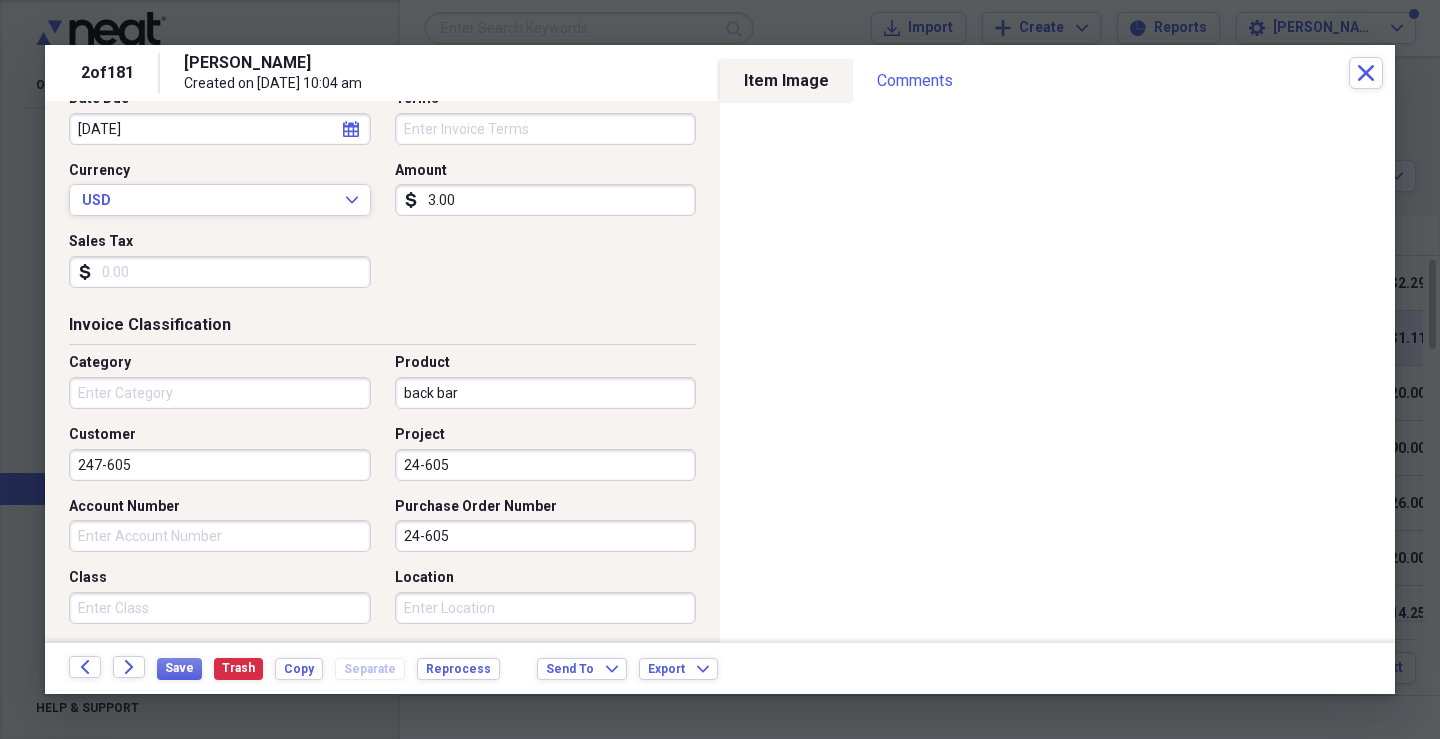 click on "3.00" at bounding box center (546, 200) 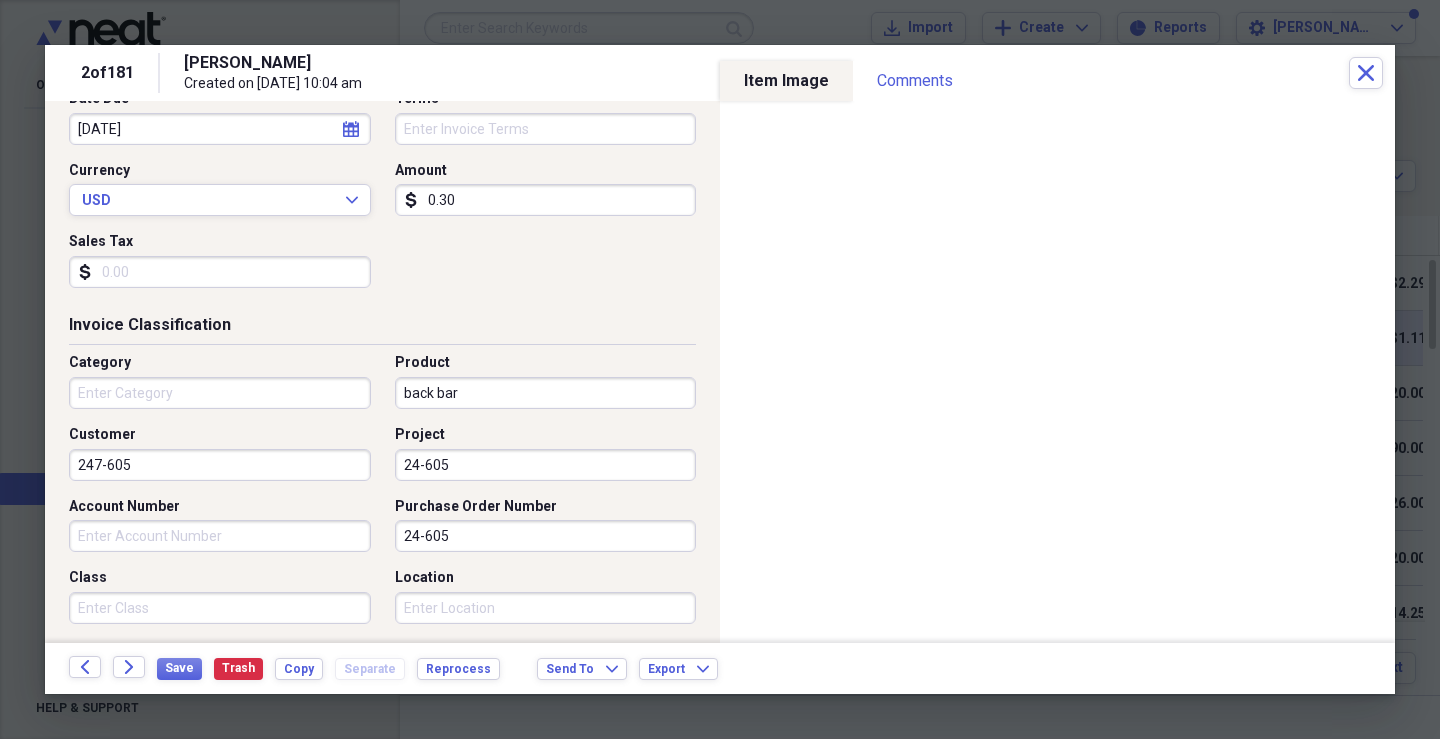 type on "0.03" 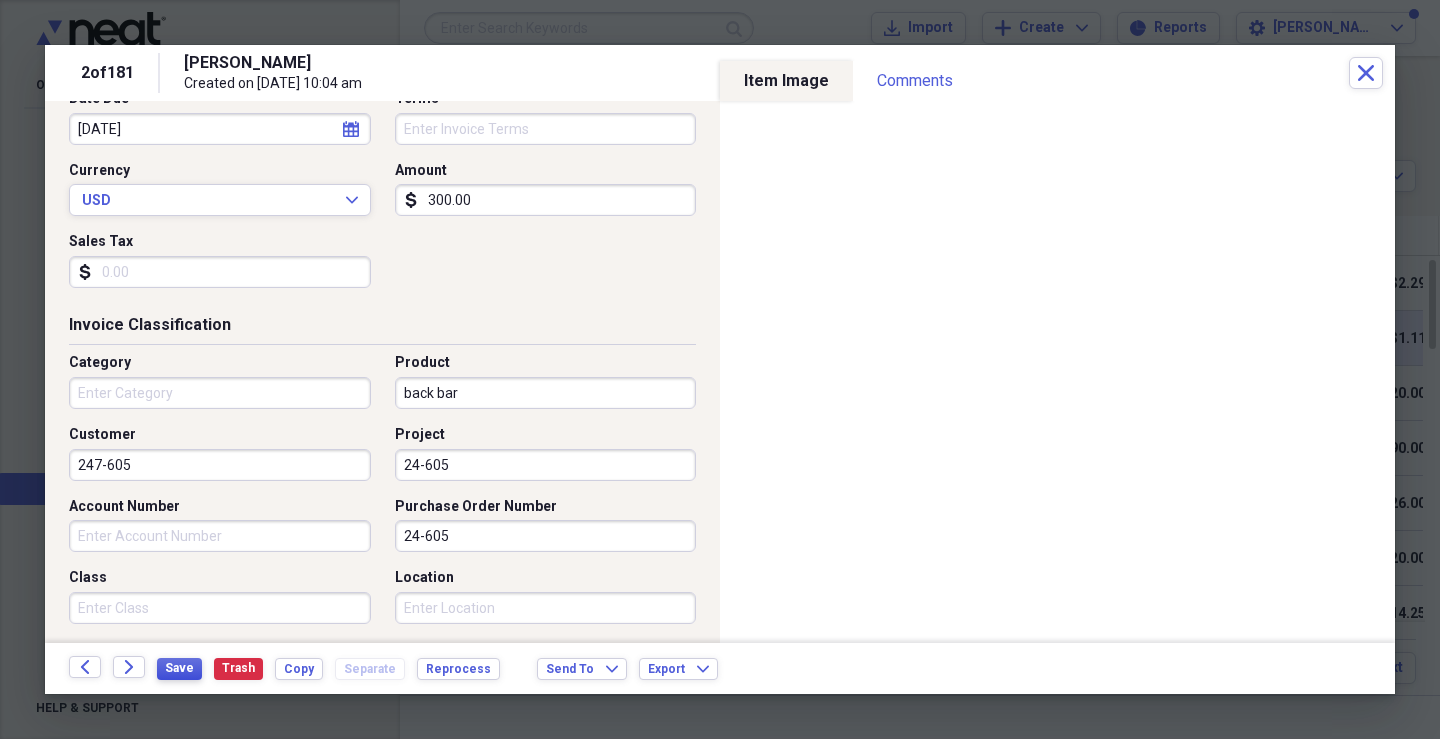 type on "300.00" 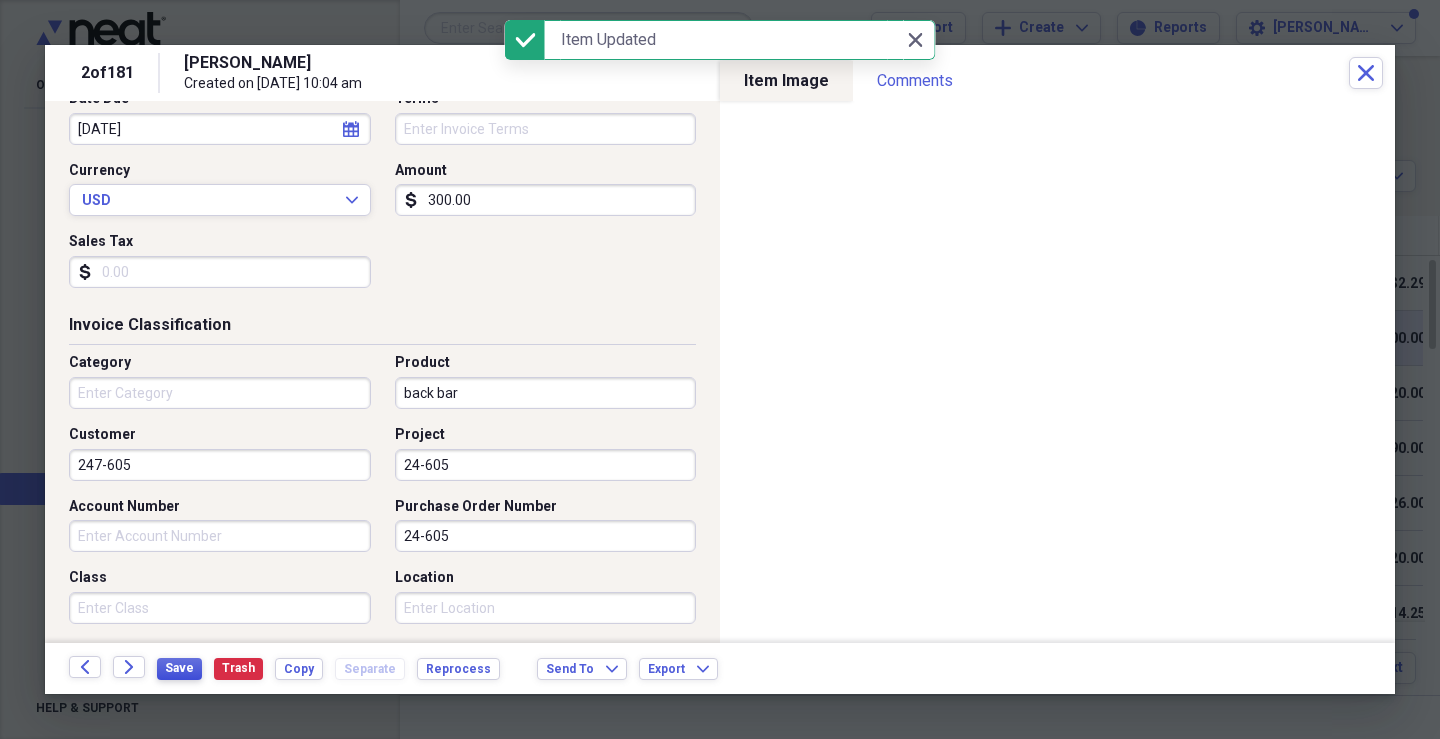 type on "[PERSON_NAME]" 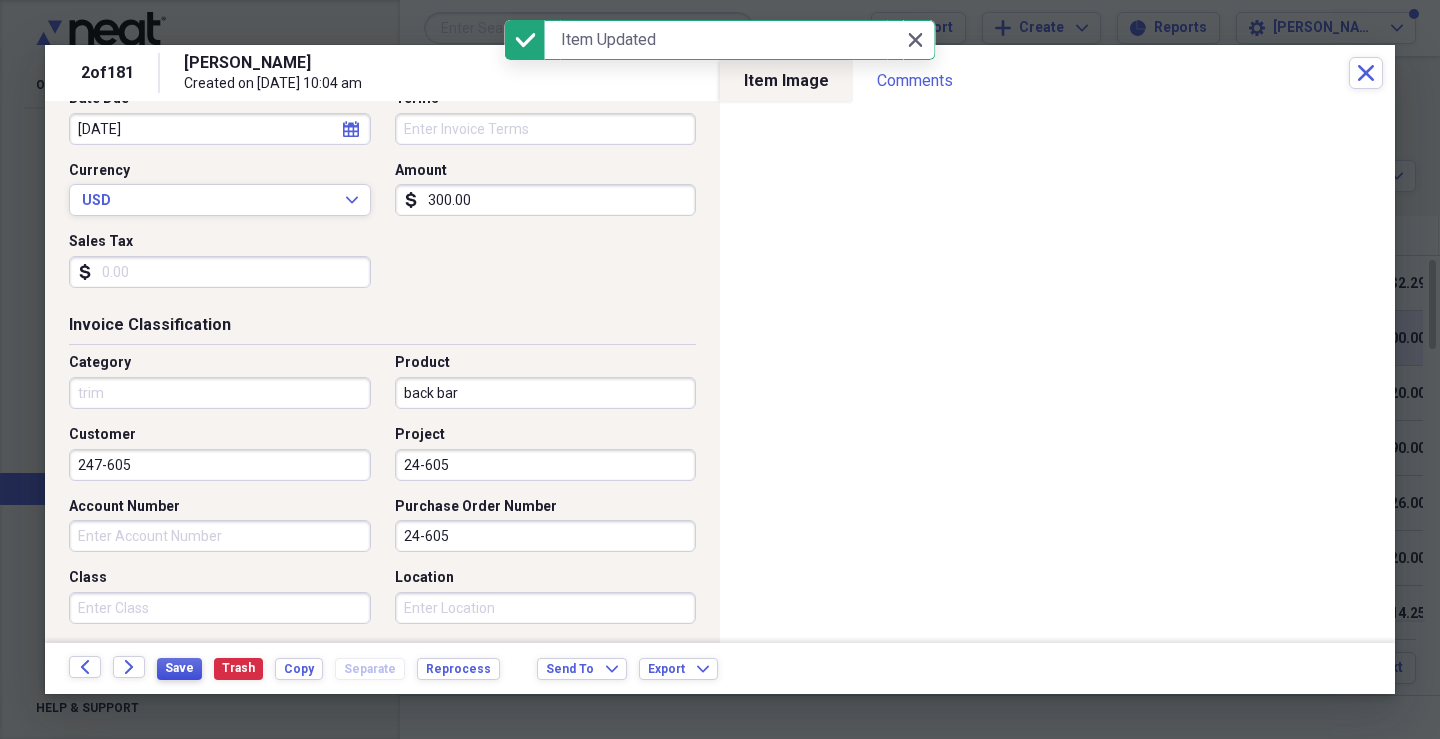 type on "trim" 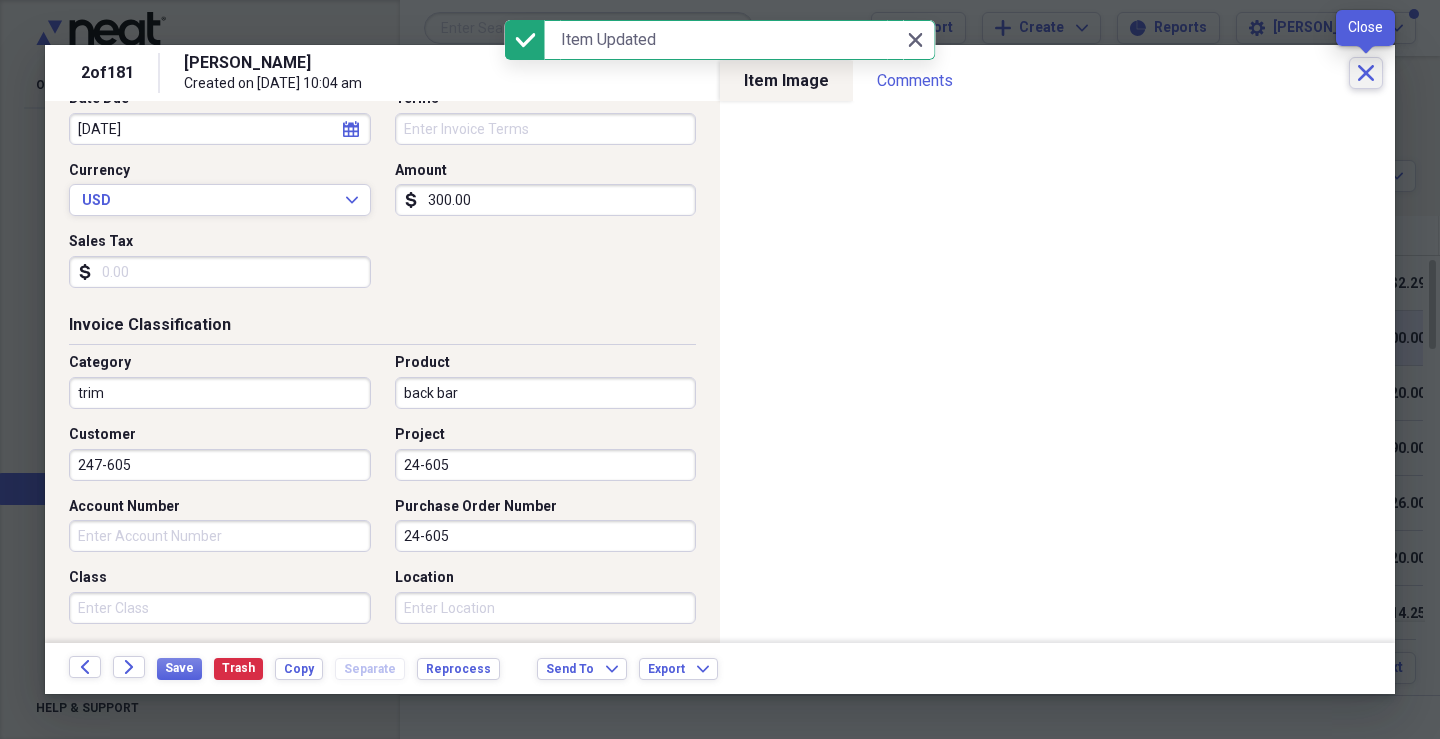 click 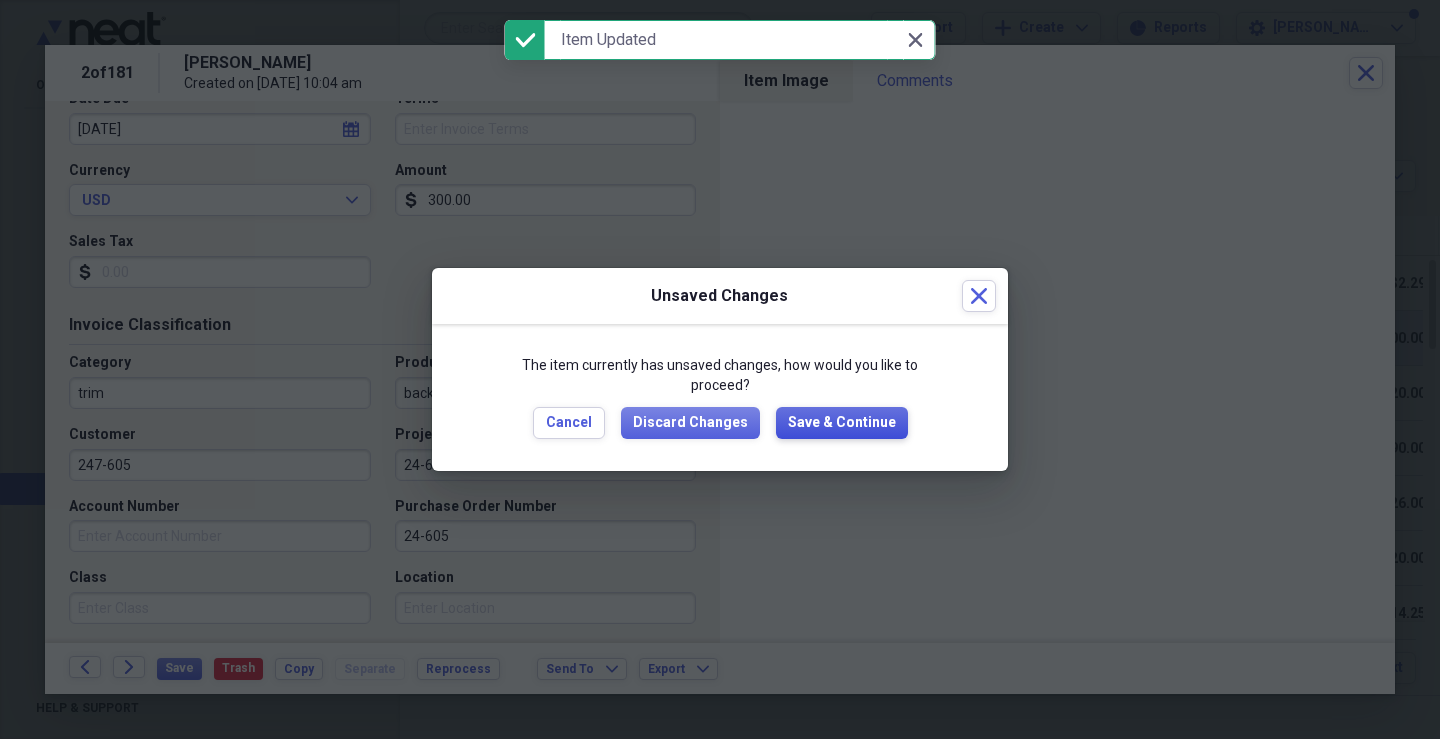 click on "Save & Continue" at bounding box center [842, 423] 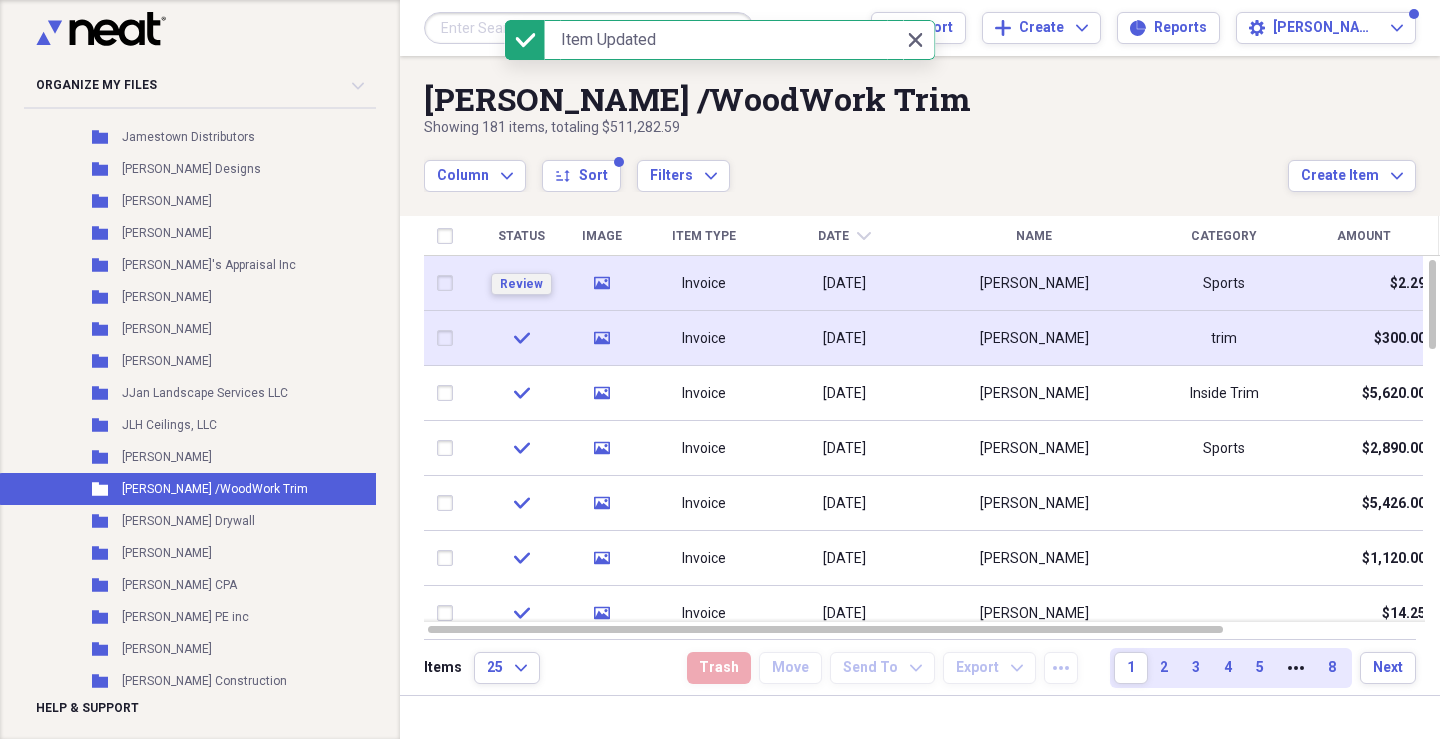 click on "Review" at bounding box center (521, 284) 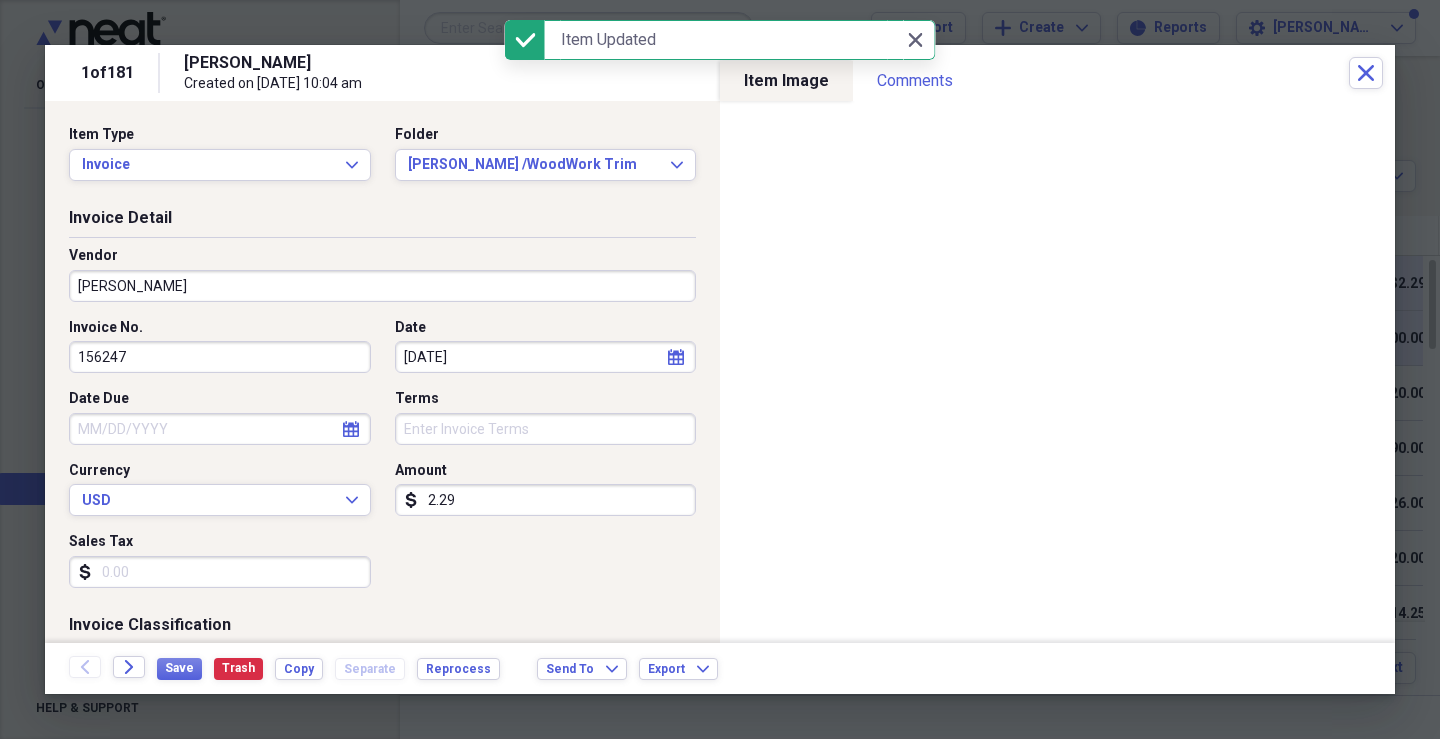 click on "2.29" at bounding box center (546, 500) 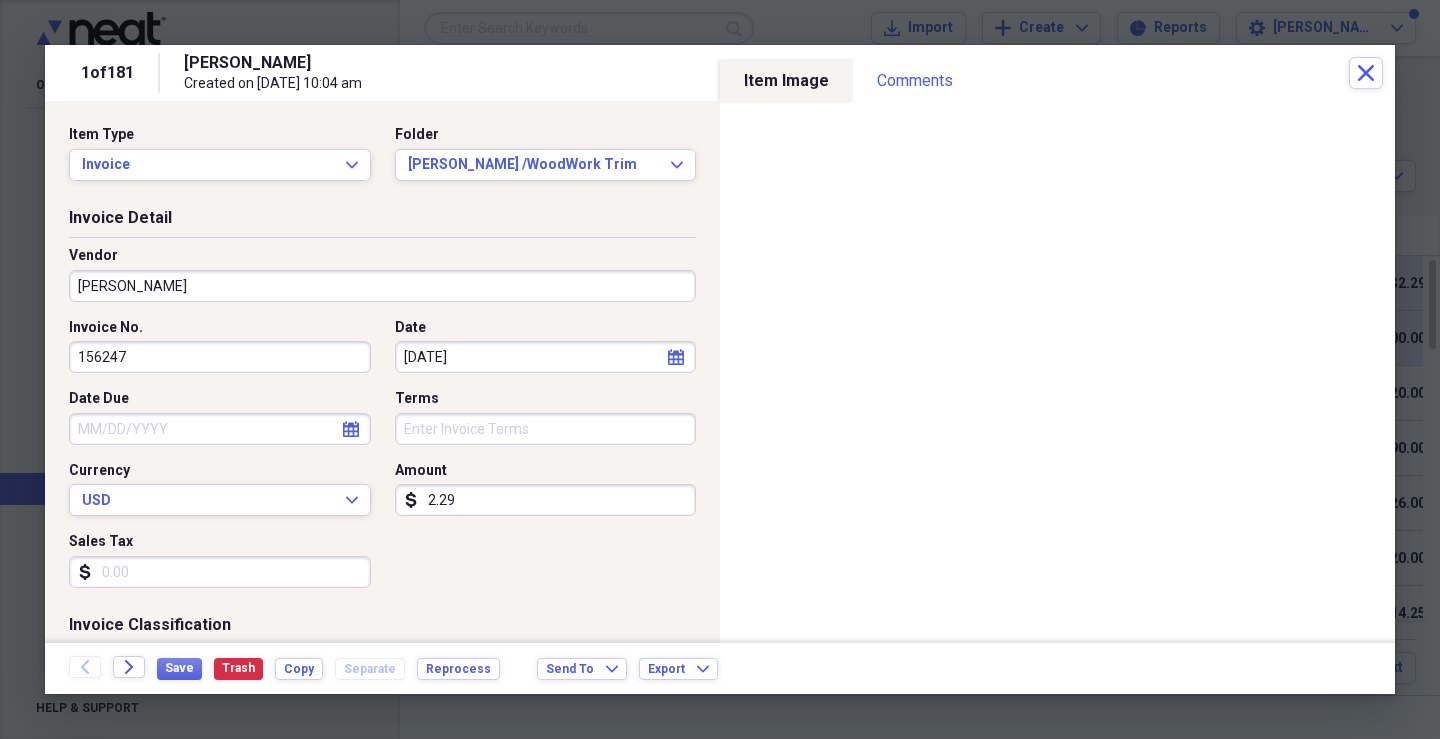 click on "[PERSON_NAME]" at bounding box center (382, 286) 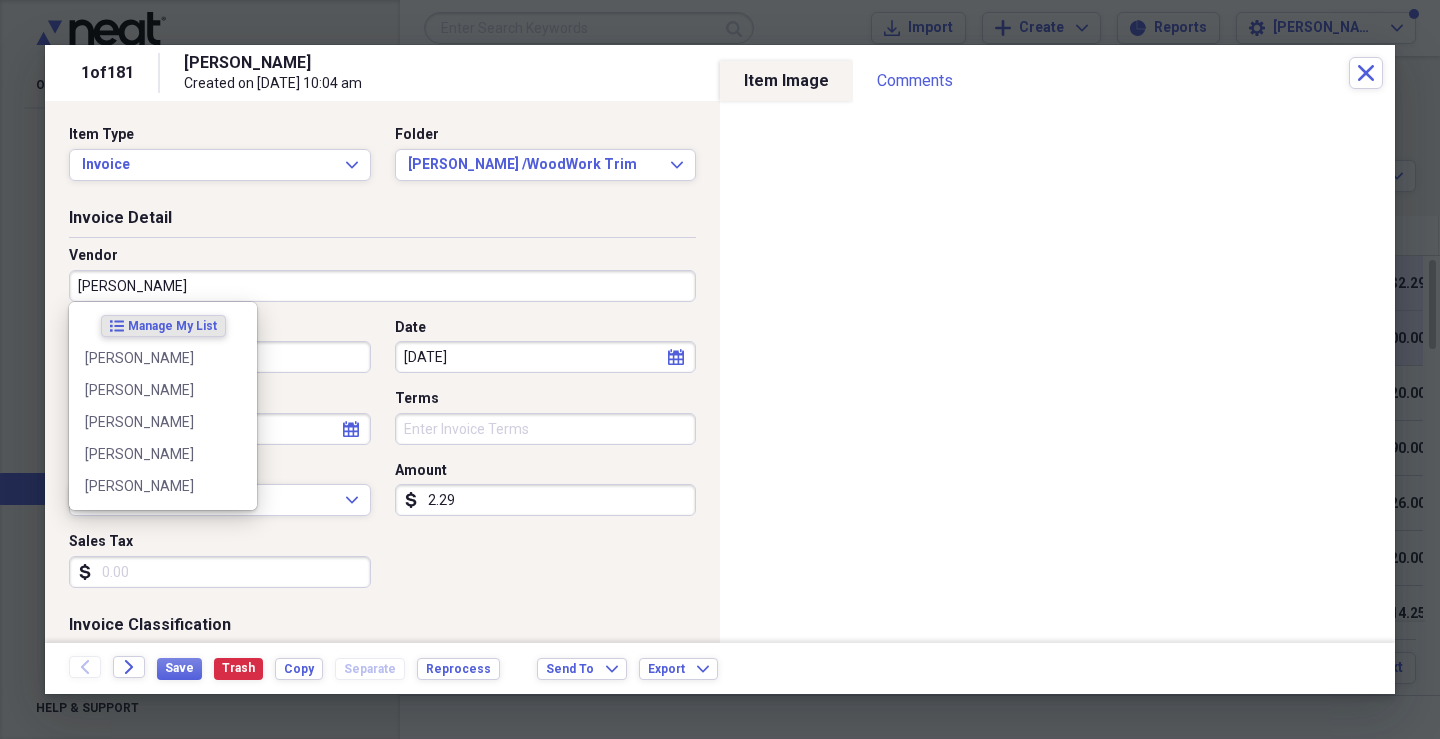 type on "[PERSON_NAME]" 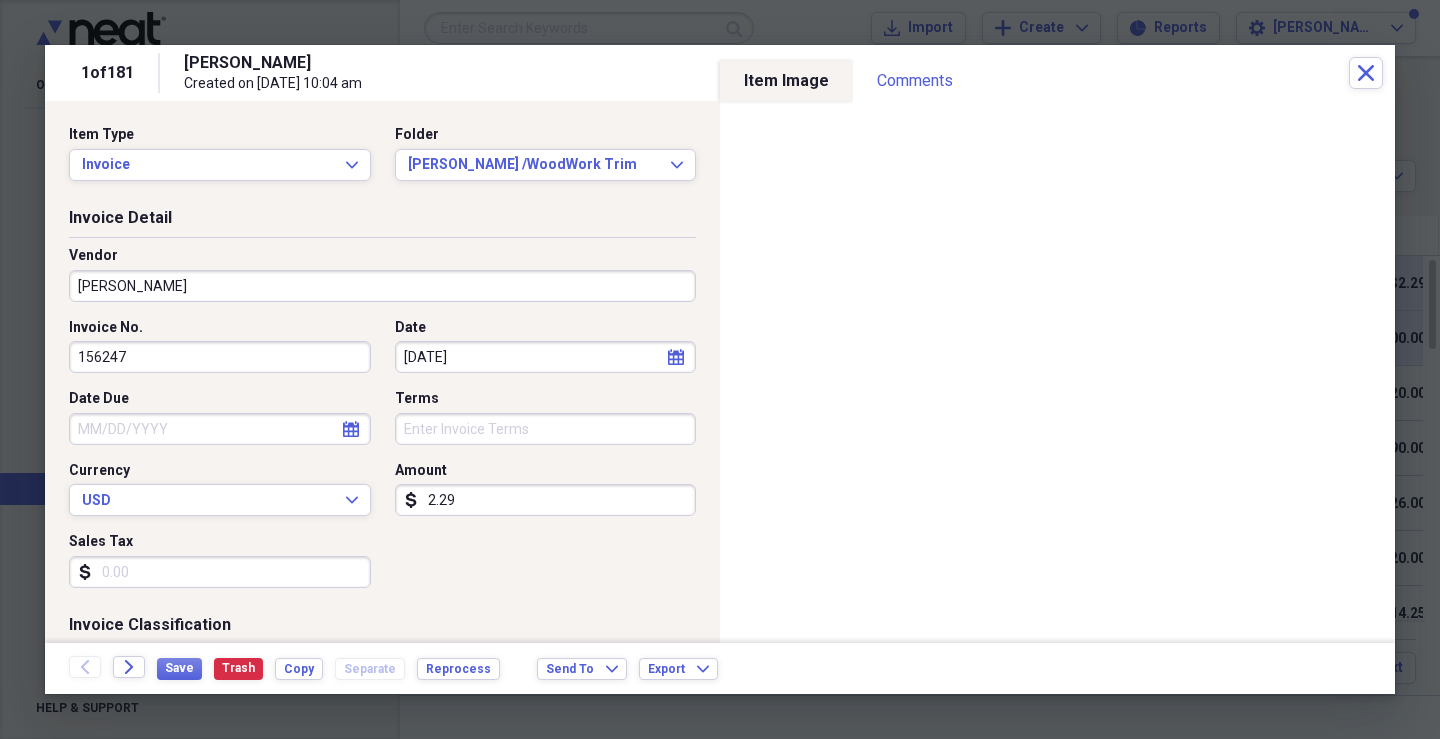 click 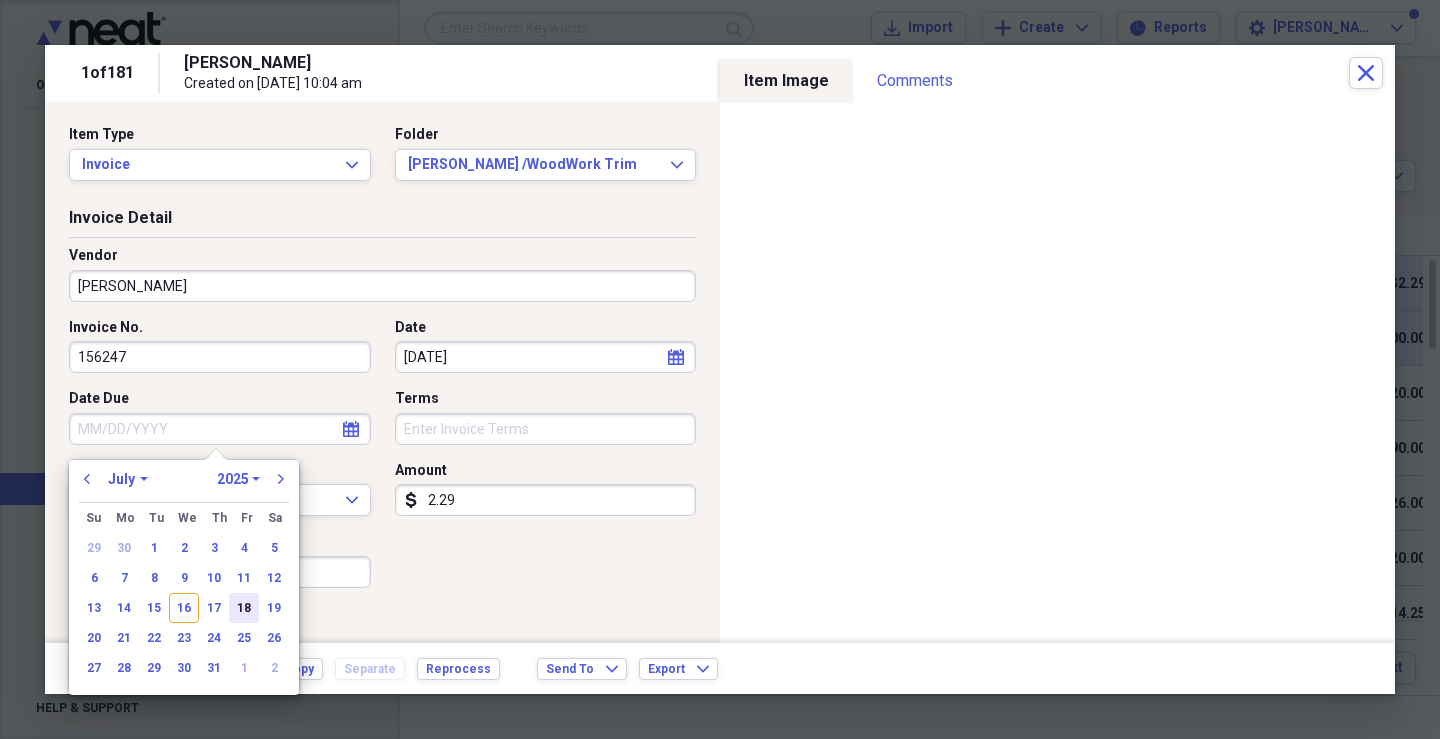 click on "18" at bounding box center (244, 608) 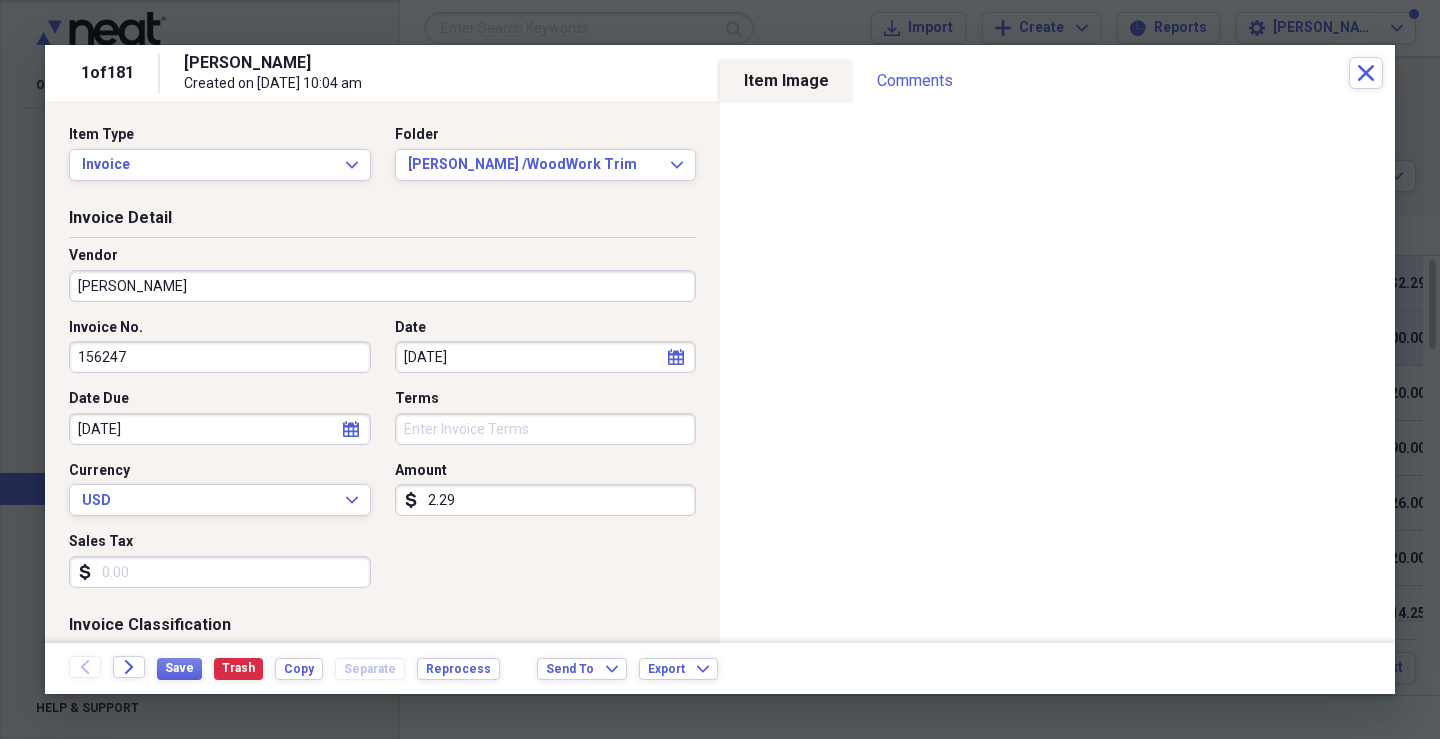 click on "2.29" at bounding box center (546, 500) 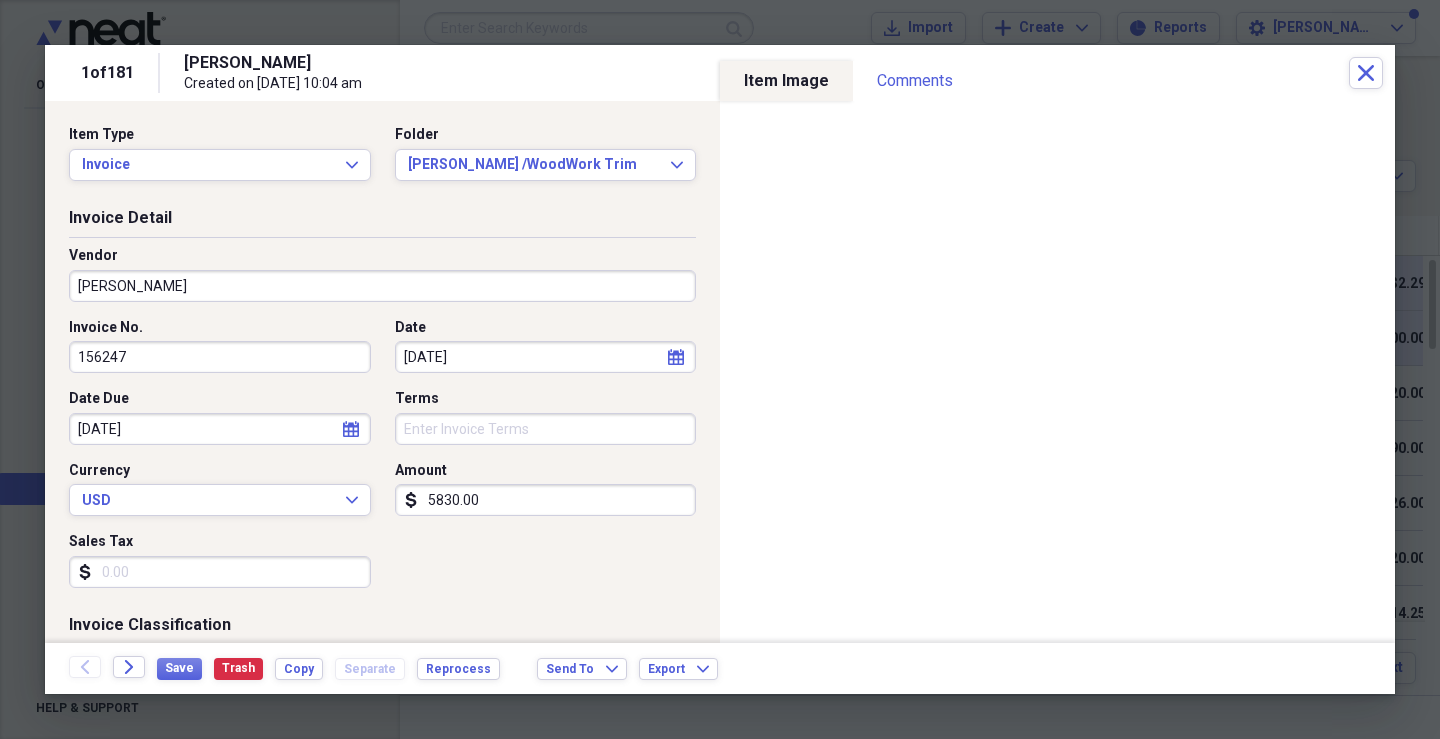 type on "5830.00" 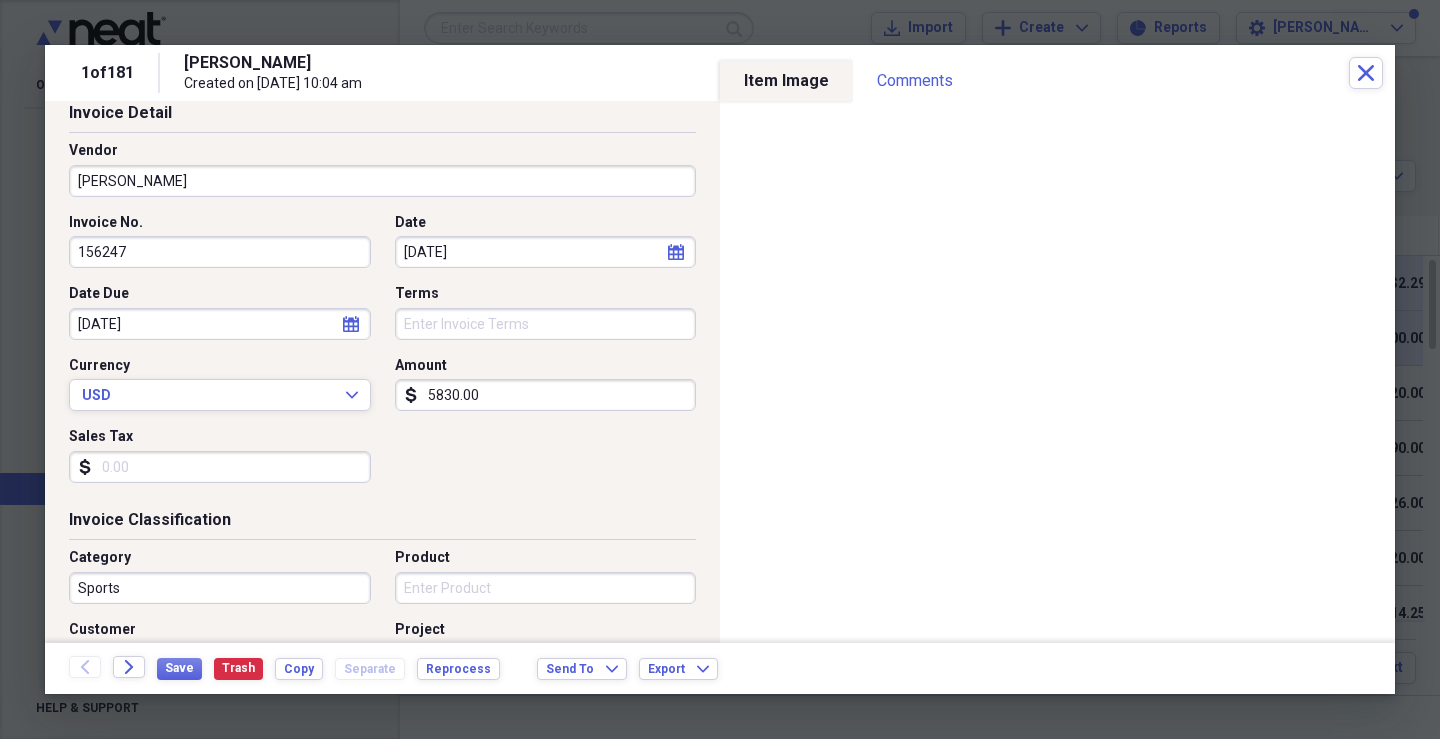 scroll, scrollTop: 200, scrollLeft: 0, axis: vertical 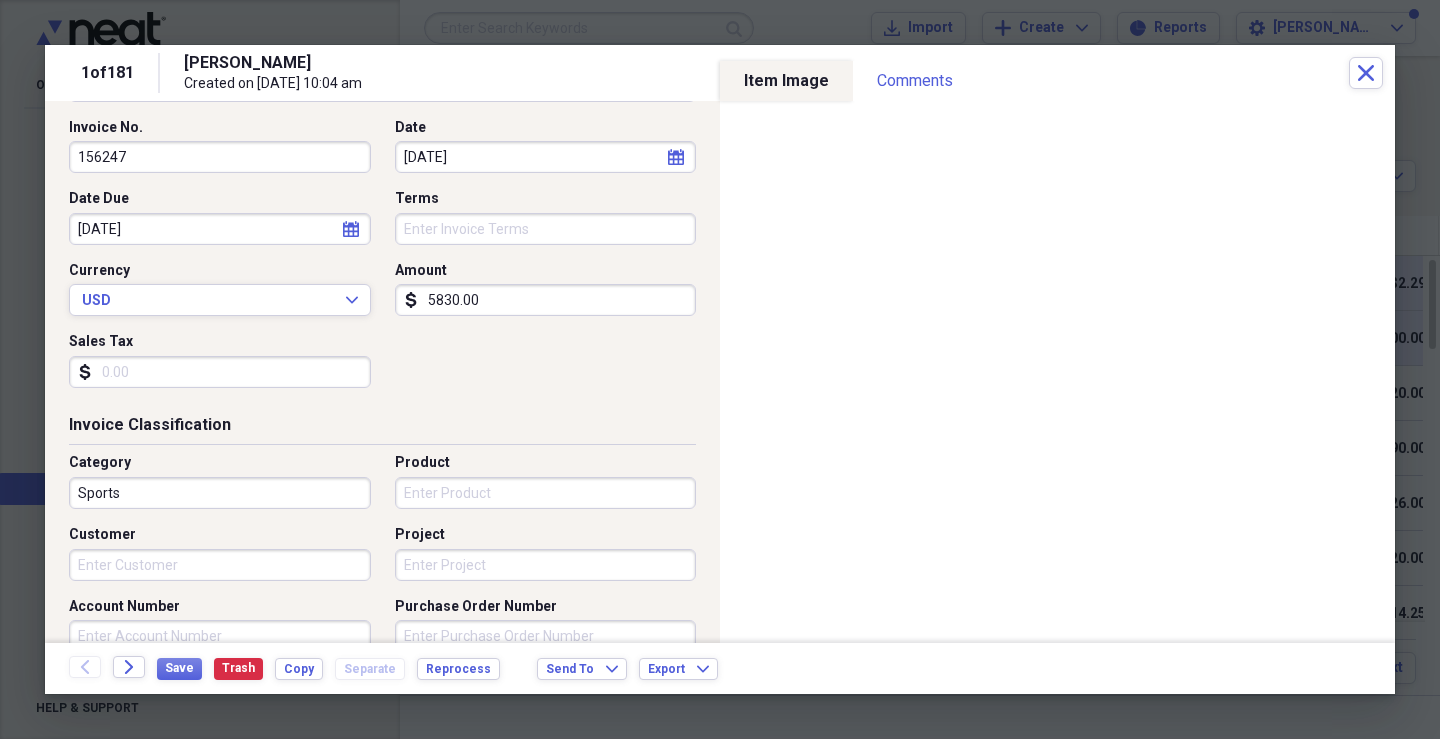 click on "Product" at bounding box center (546, 493) 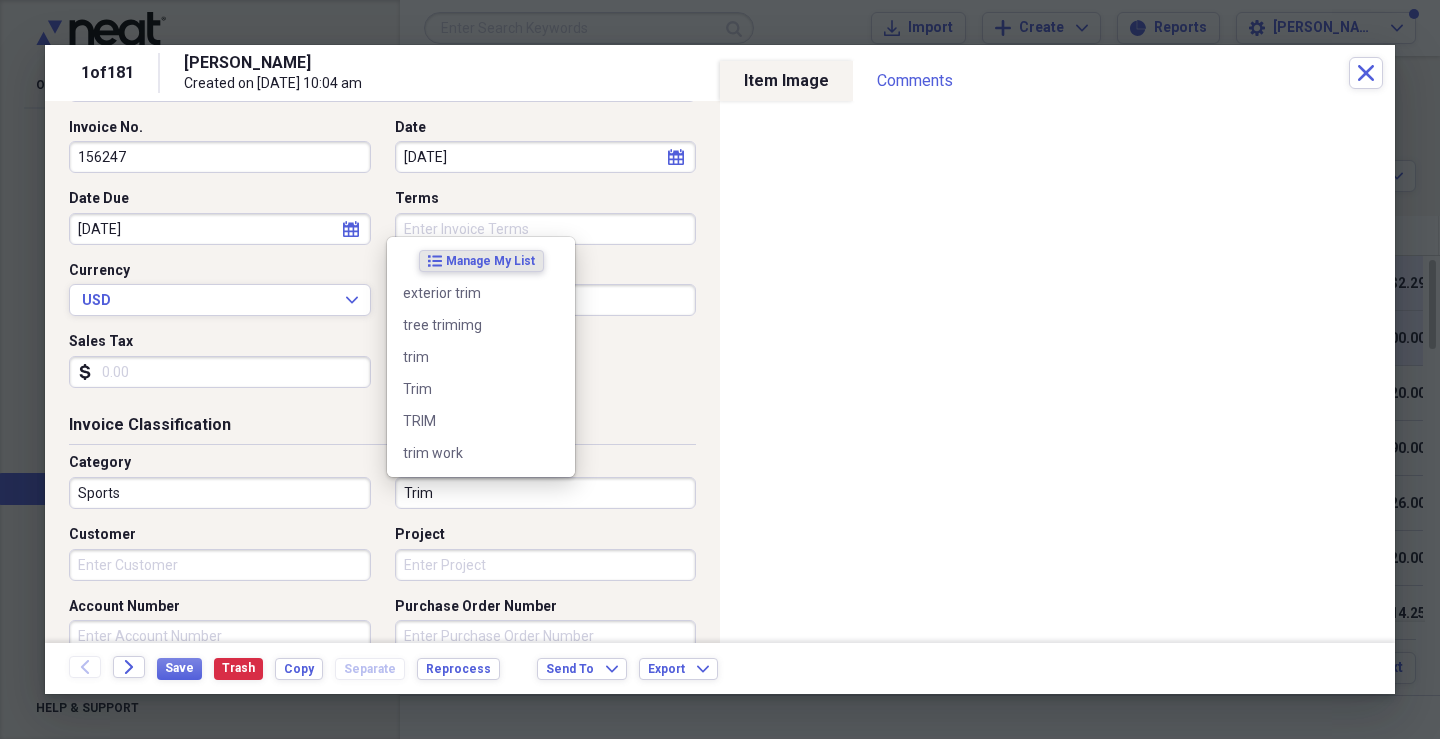 type on "Trim" 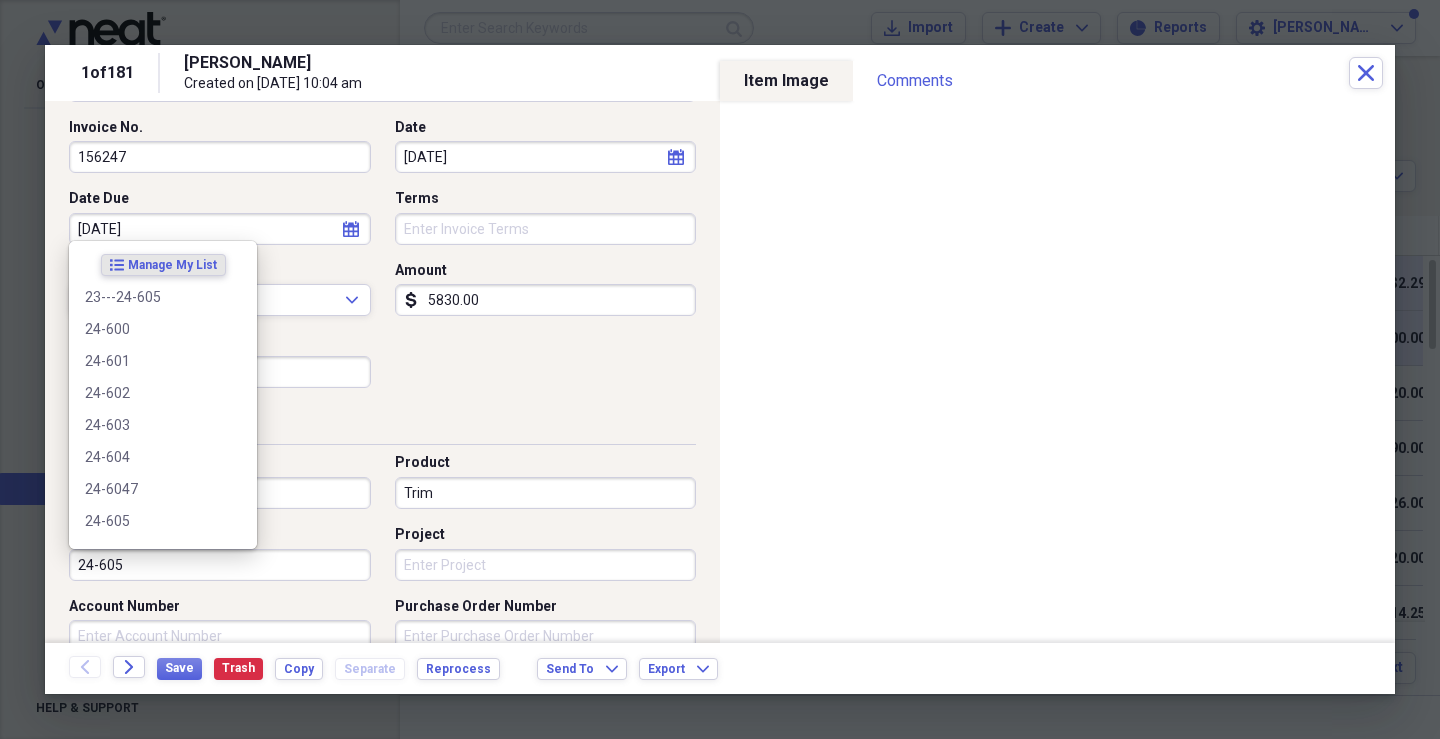 type on "24-605" 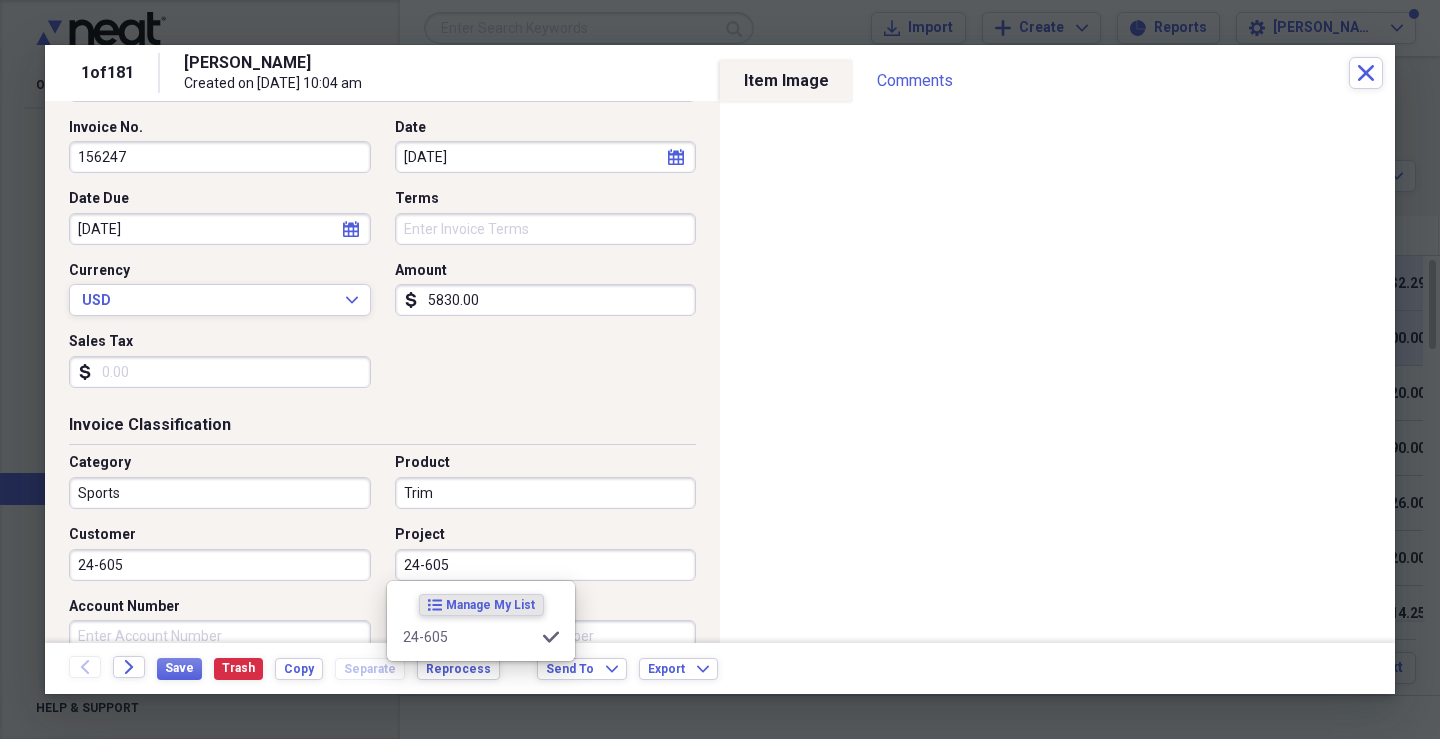 type on "24-605" 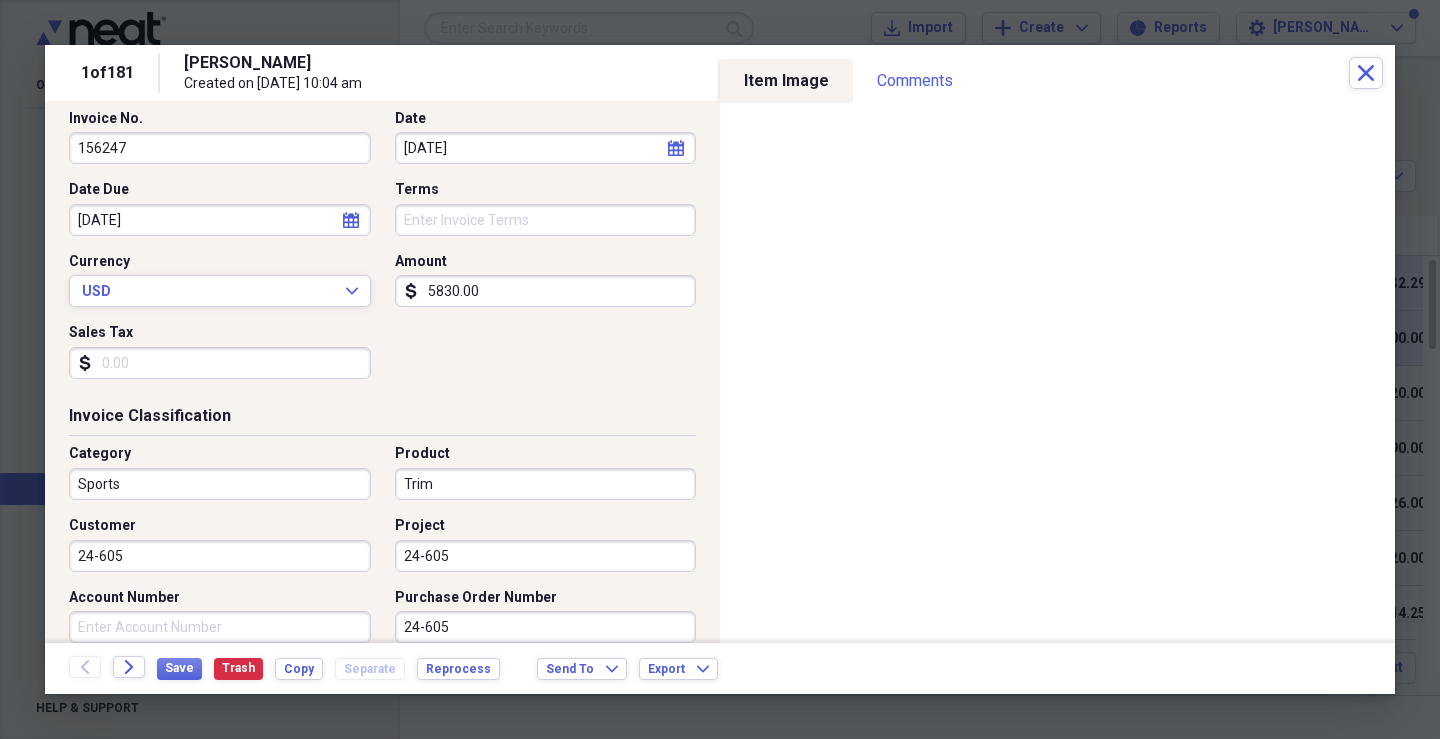 type on "24-605" 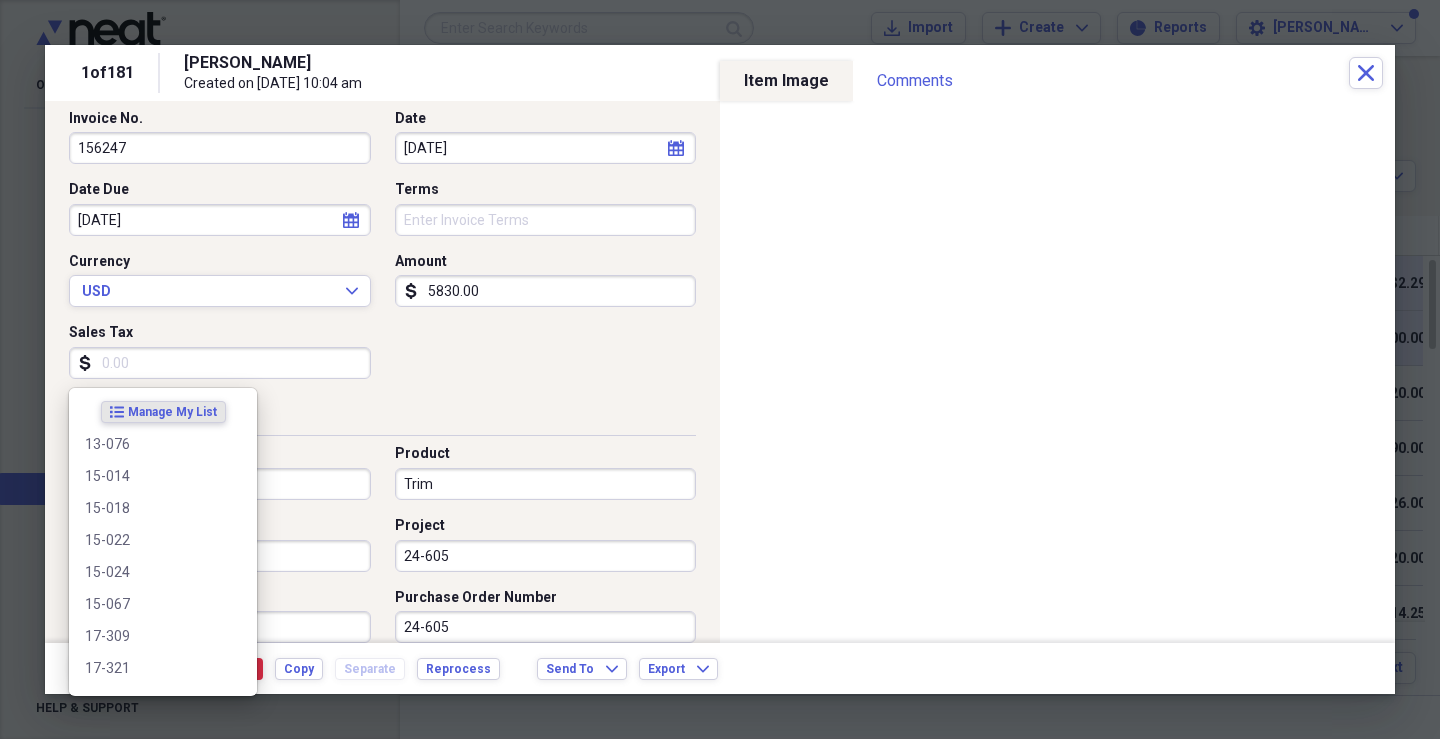 scroll, scrollTop: 536, scrollLeft: 0, axis: vertical 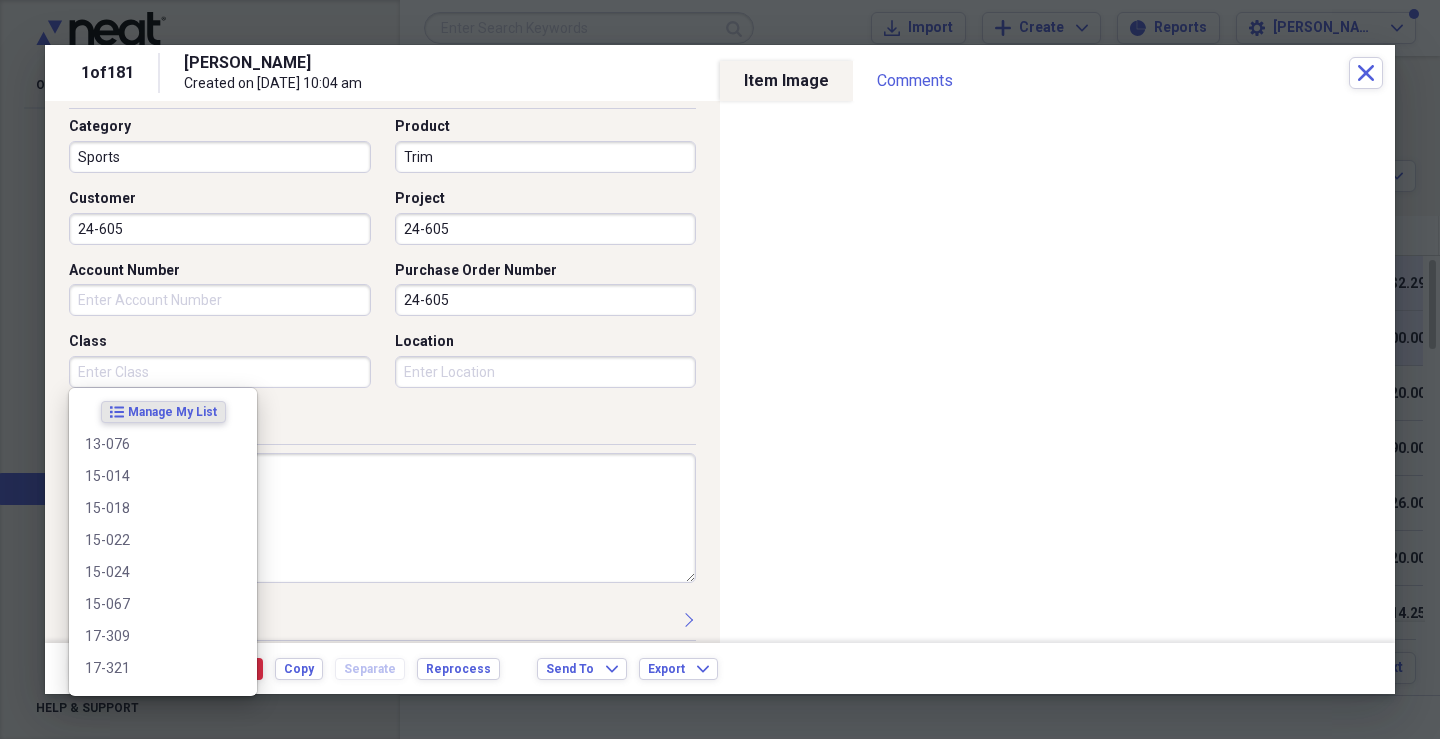 click on "Notes" at bounding box center [382, 511] 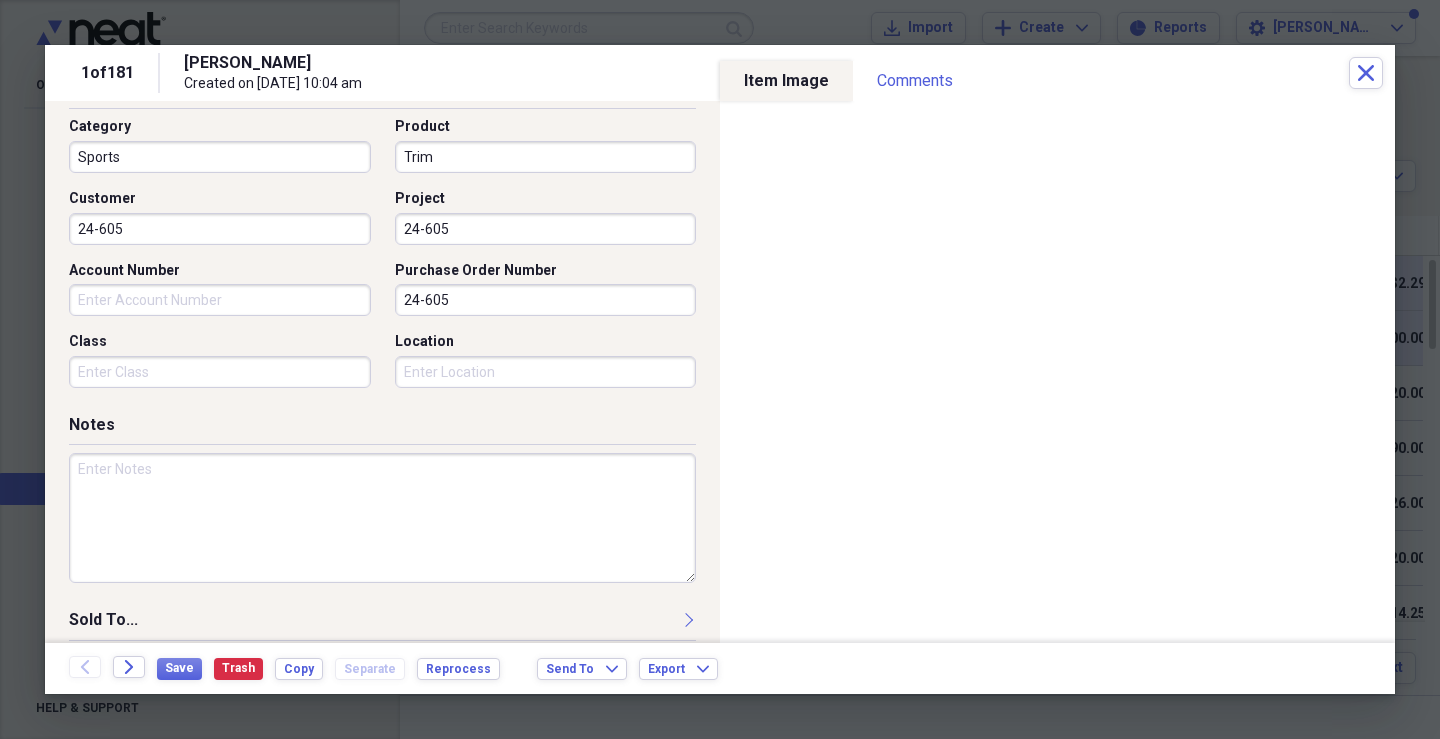 click on "Sold To..." at bounding box center (382, 624) 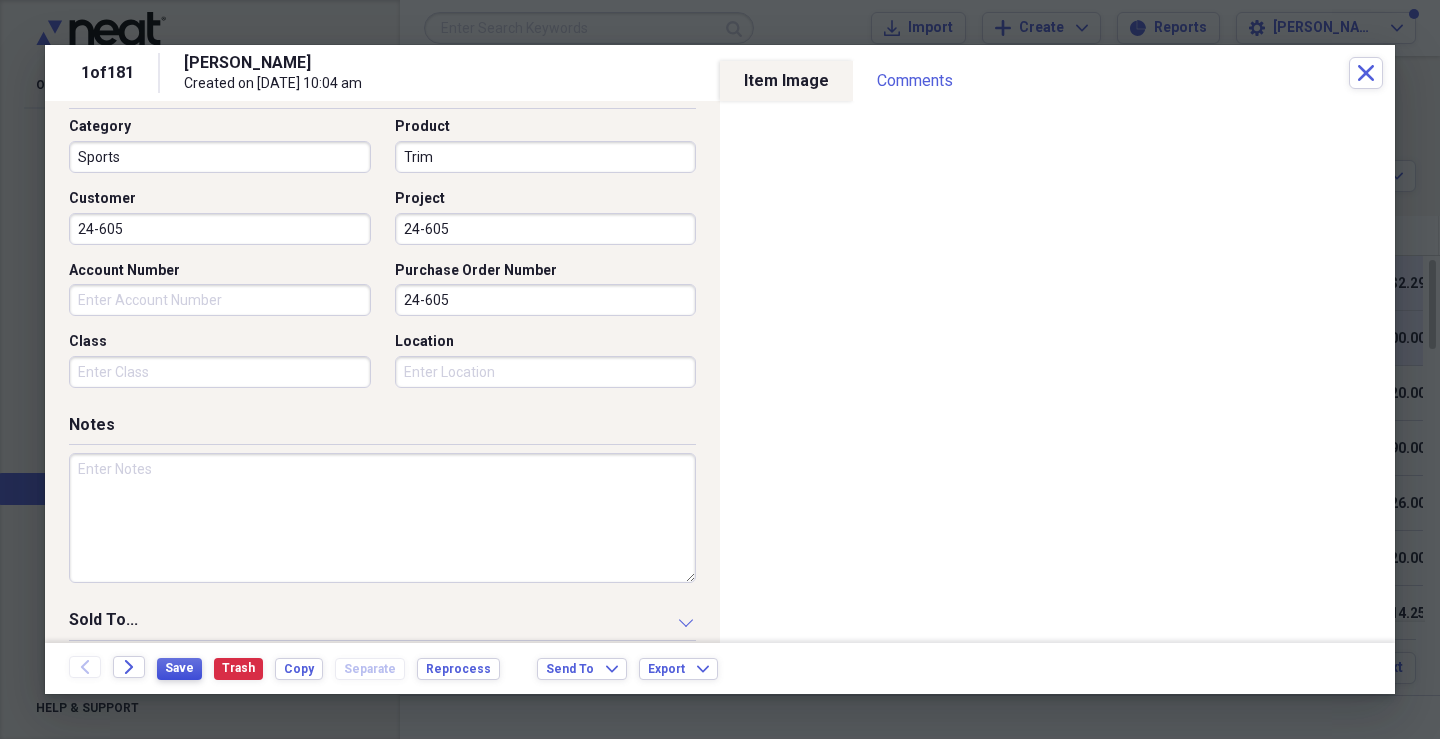 click on "Save" at bounding box center [179, 668] 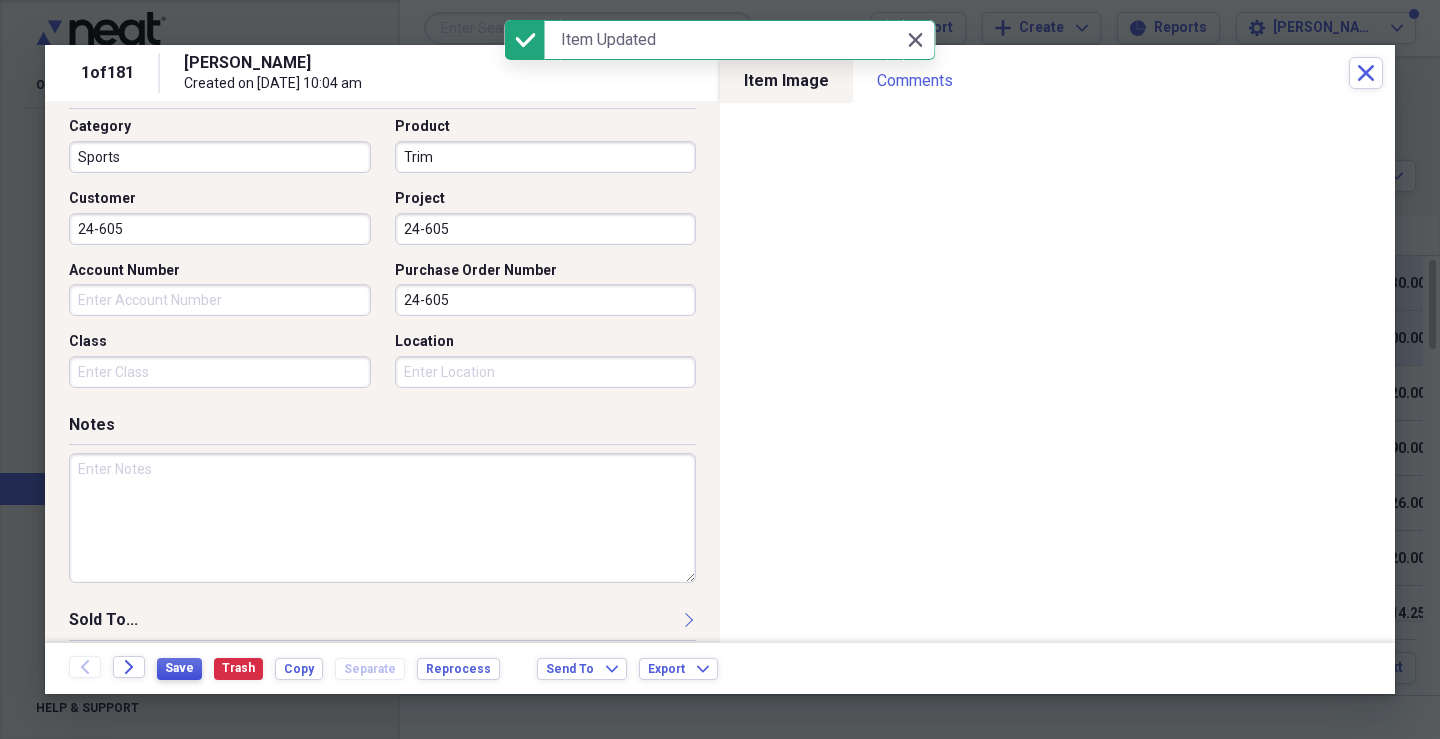 type on "Trim" 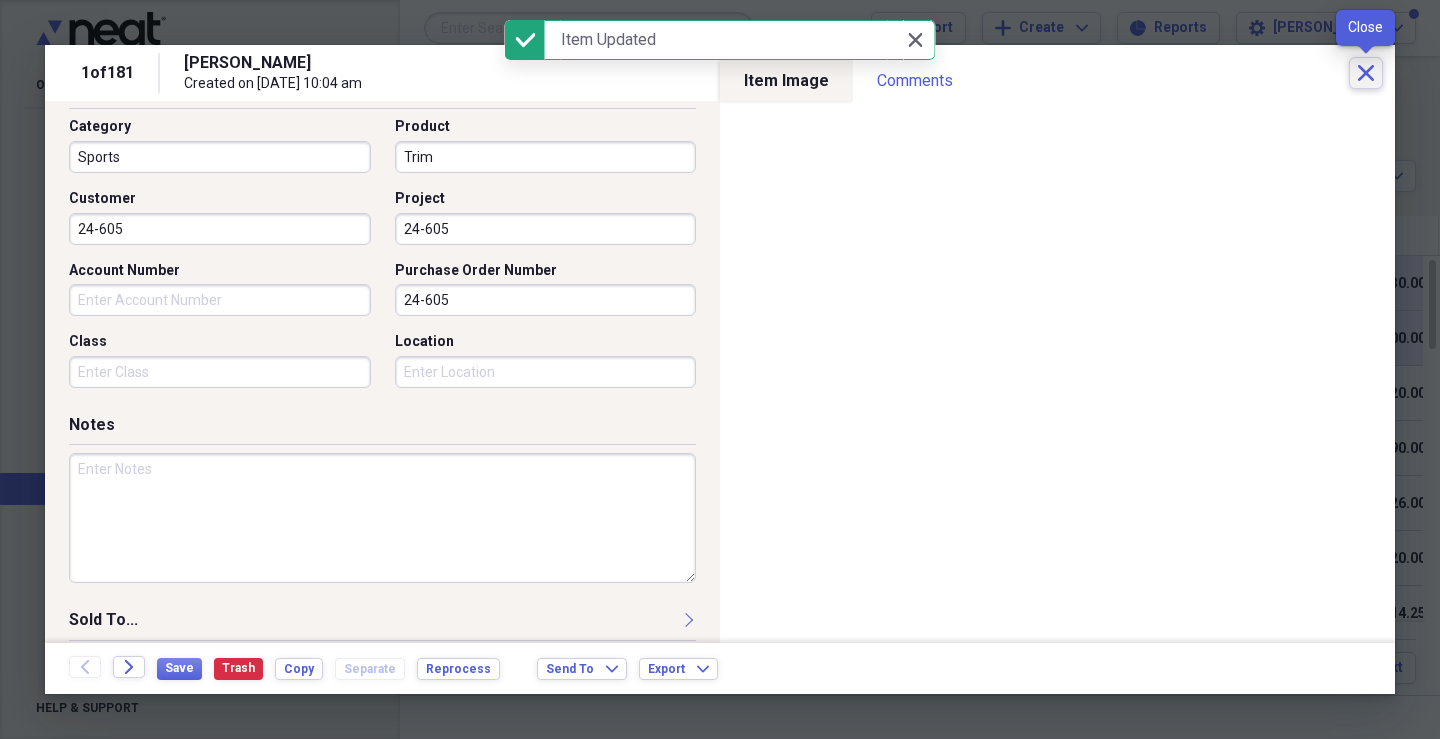 click on "Close" 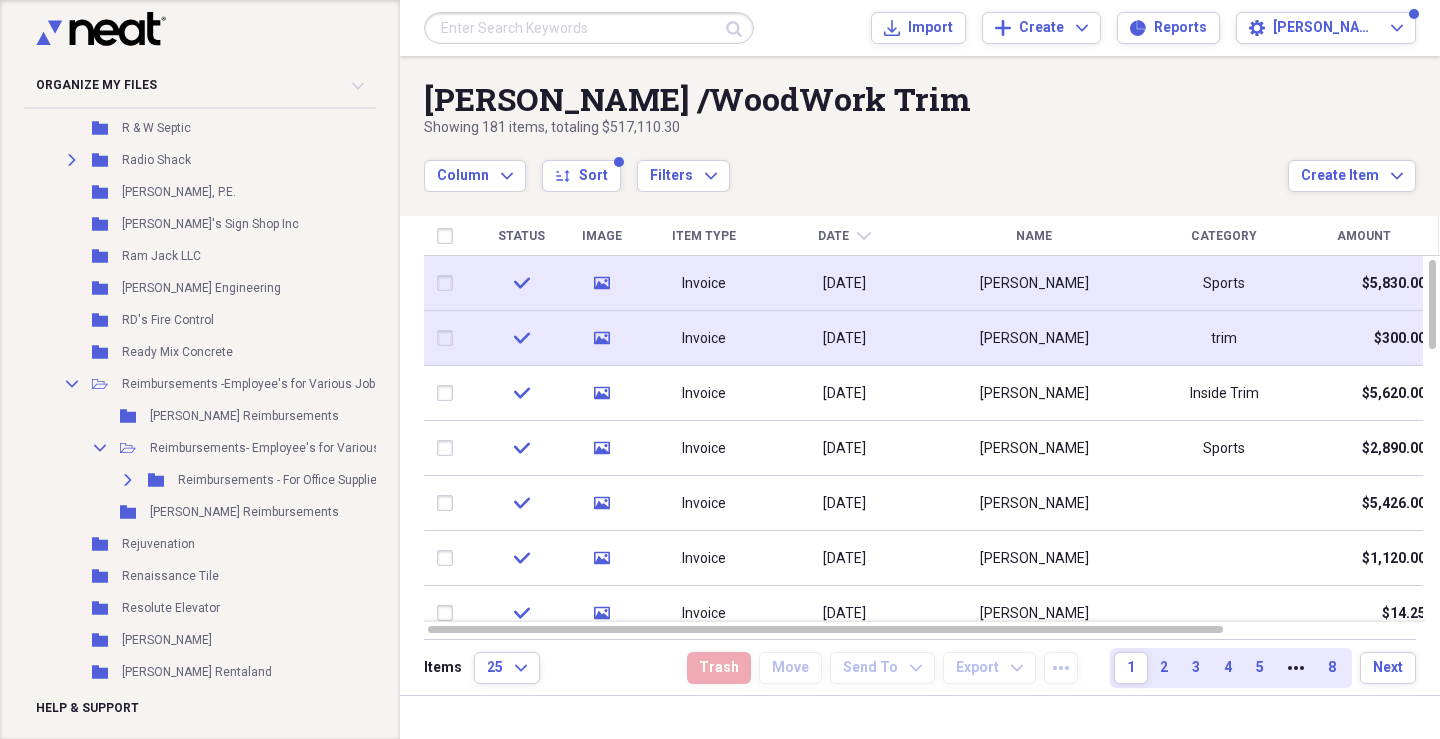 scroll, scrollTop: 13600, scrollLeft: 0, axis: vertical 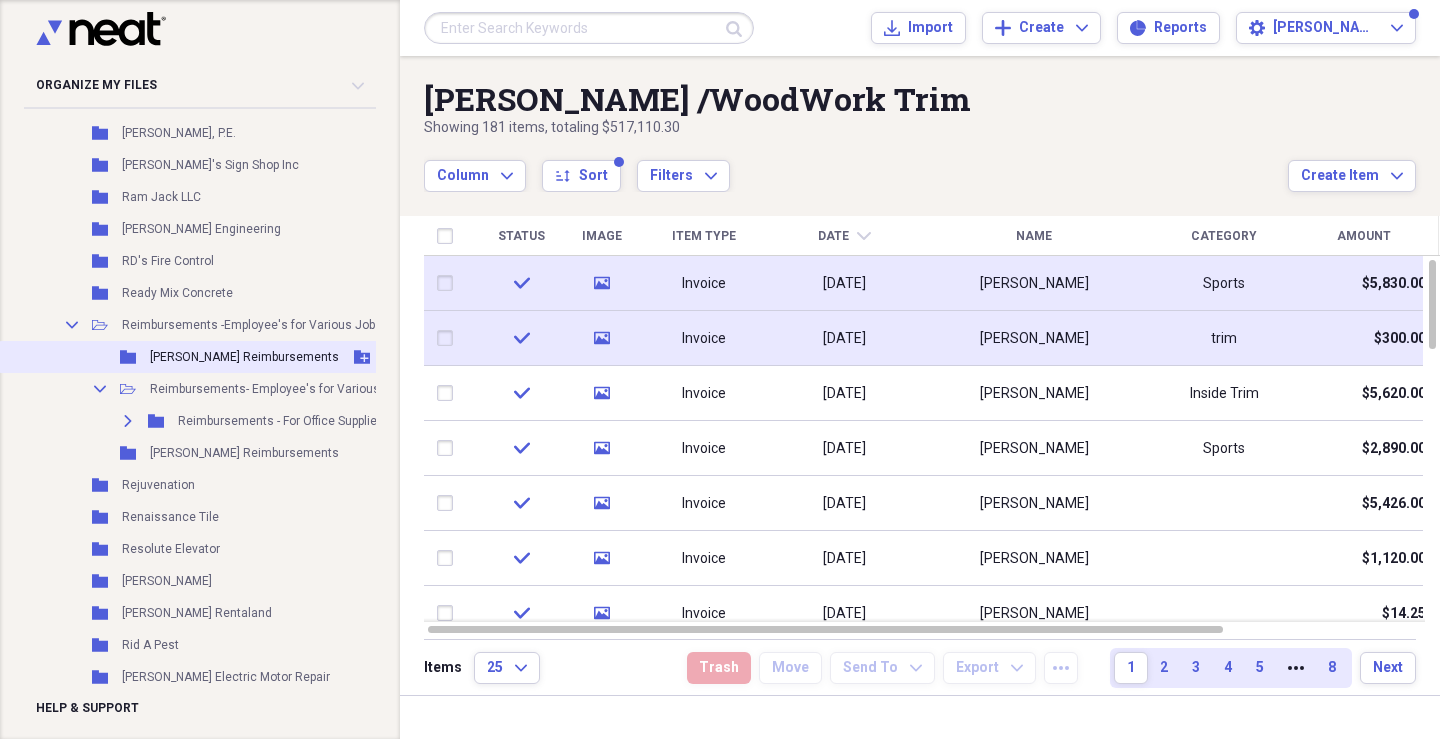 click on "[PERSON_NAME] Reimbursements" at bounding box center (244, 357) 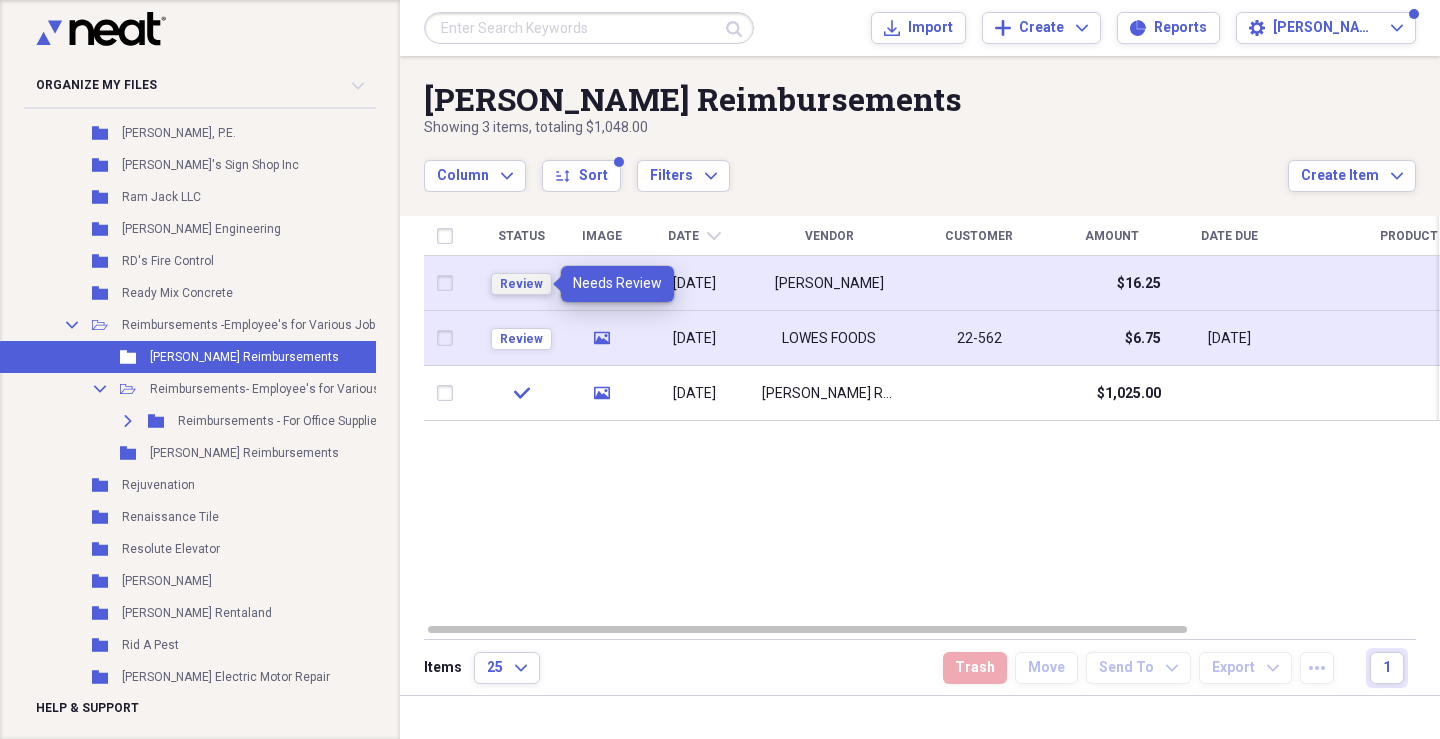 click on "Review" at bounding box center [521, 284] 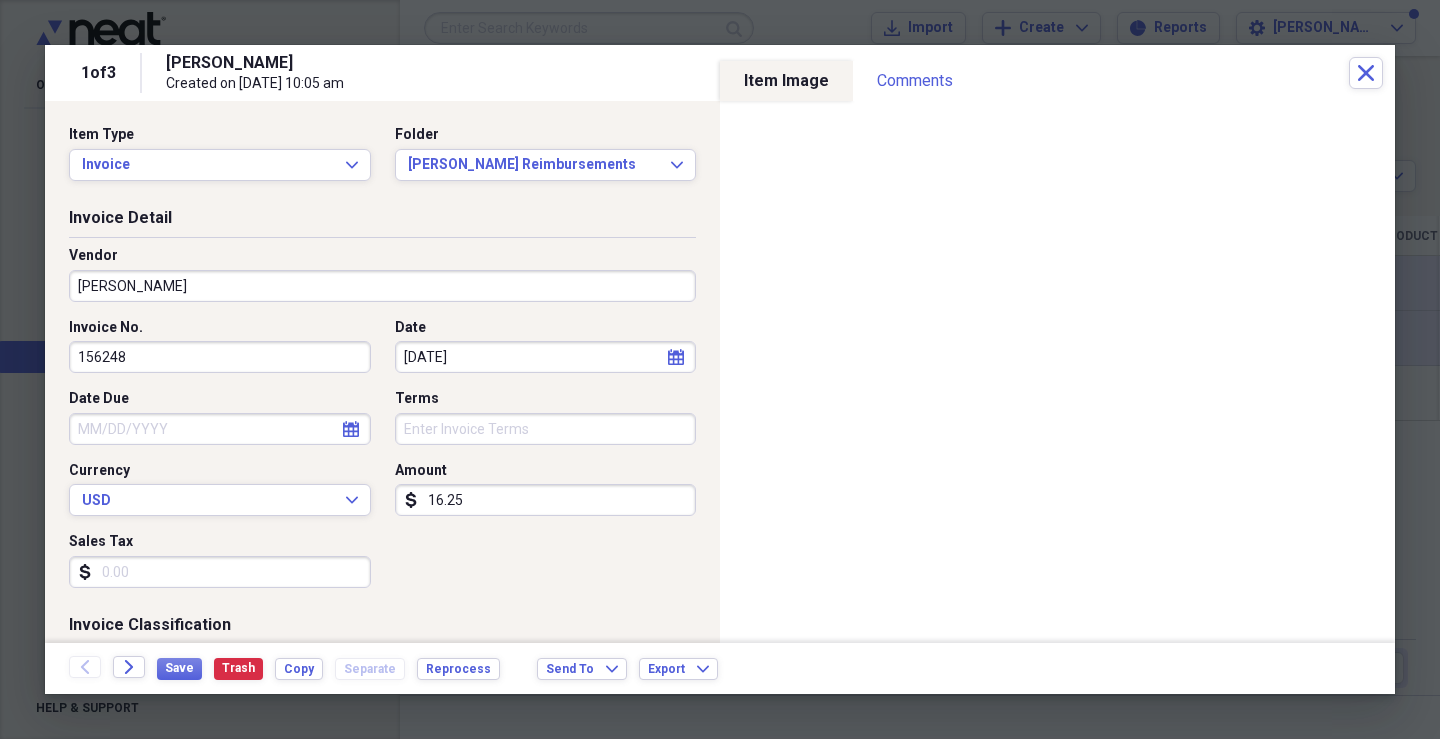 select on "6" 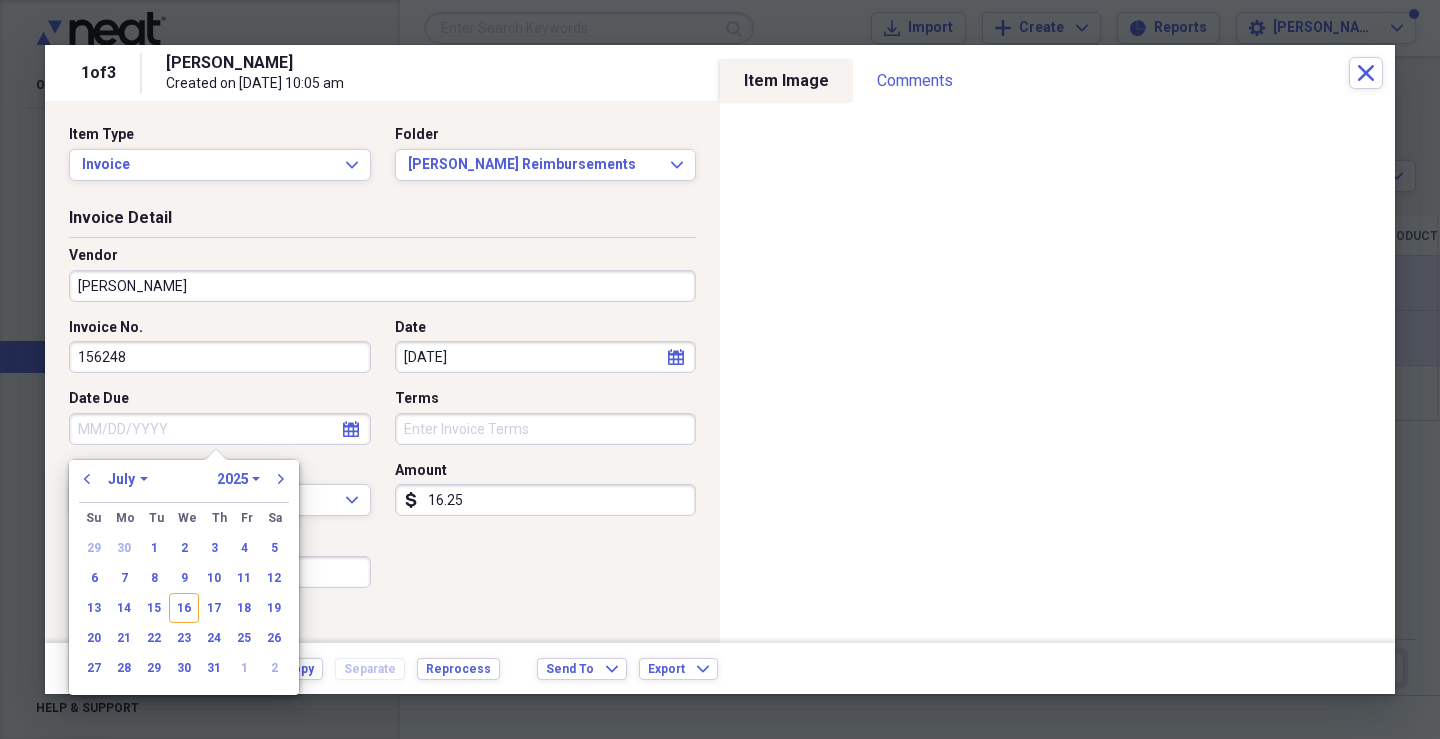 click on "Date Due" at bounding box center (220, 429) 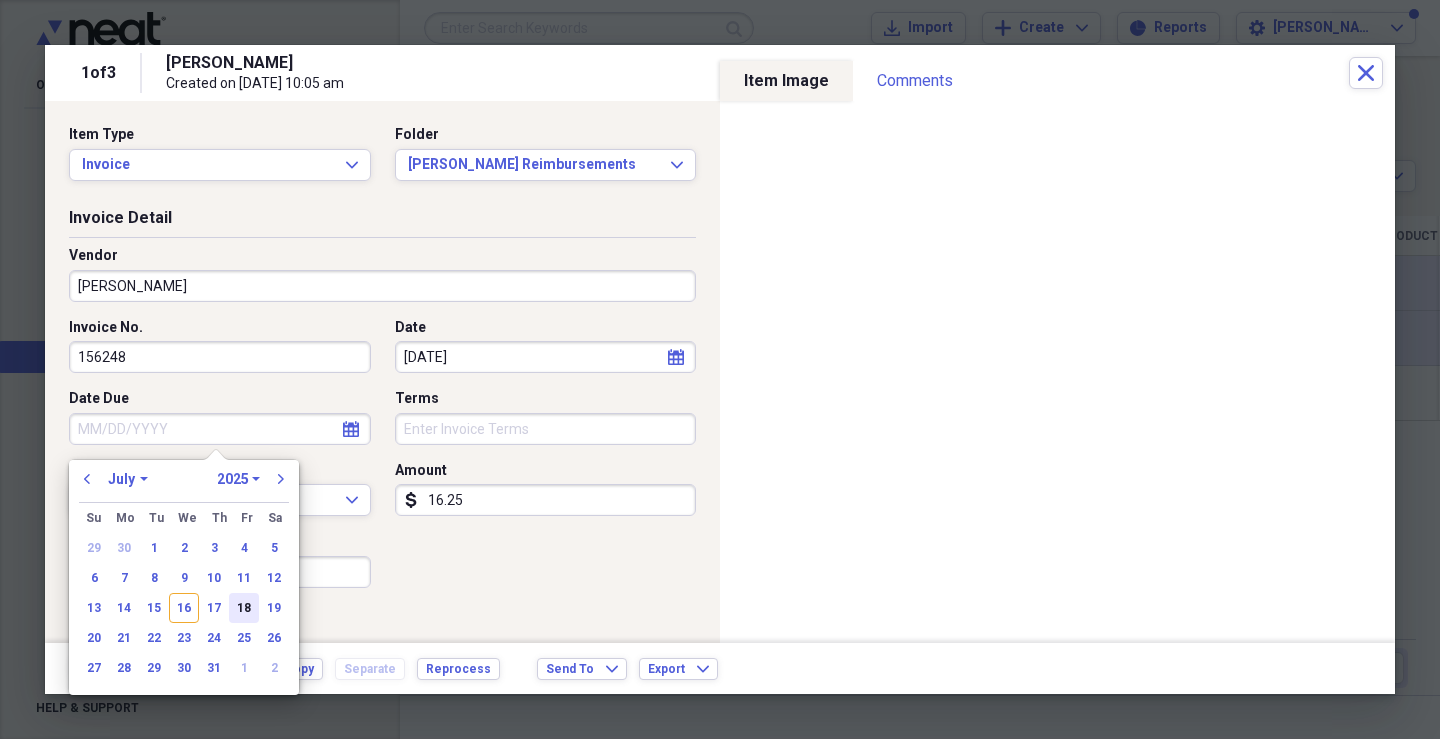 click on "18" at bounding box center [244, 608] 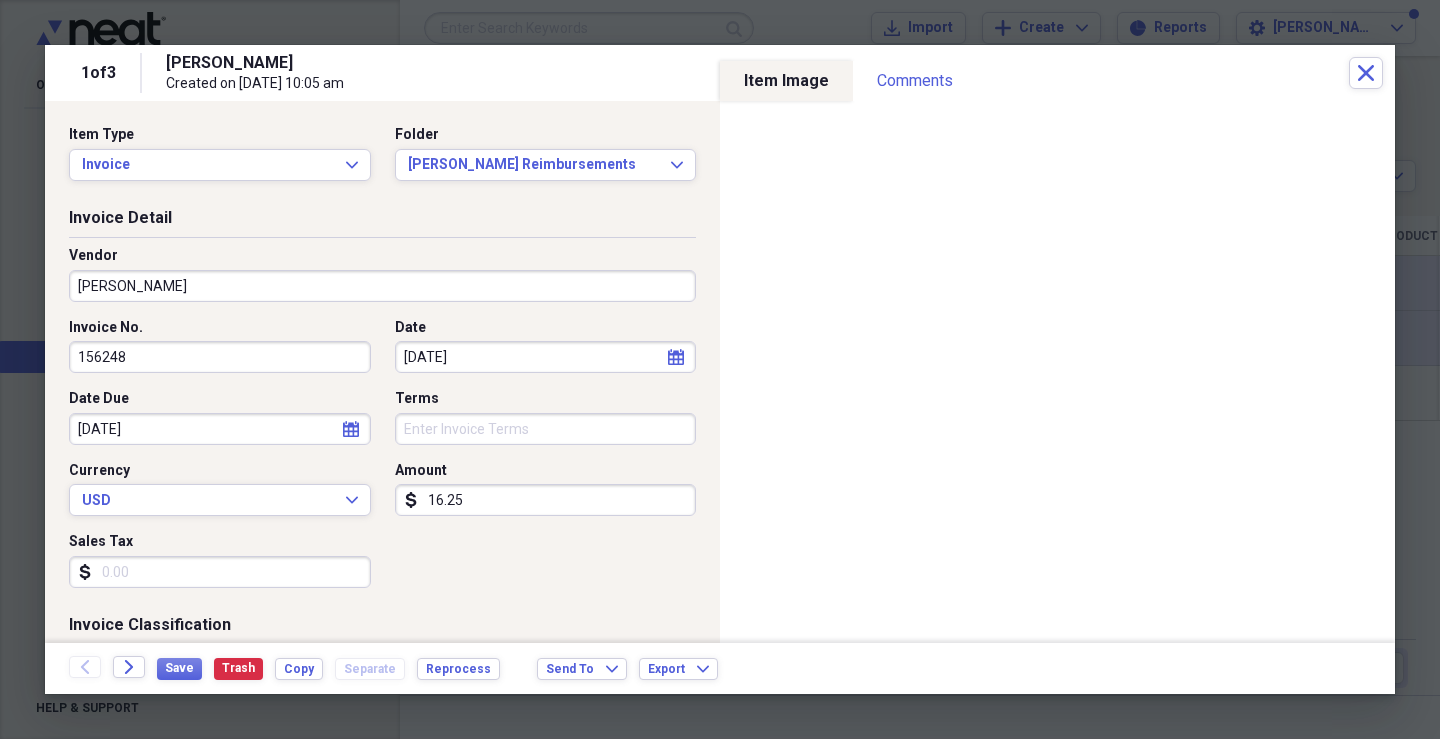 type on "[DATE]" 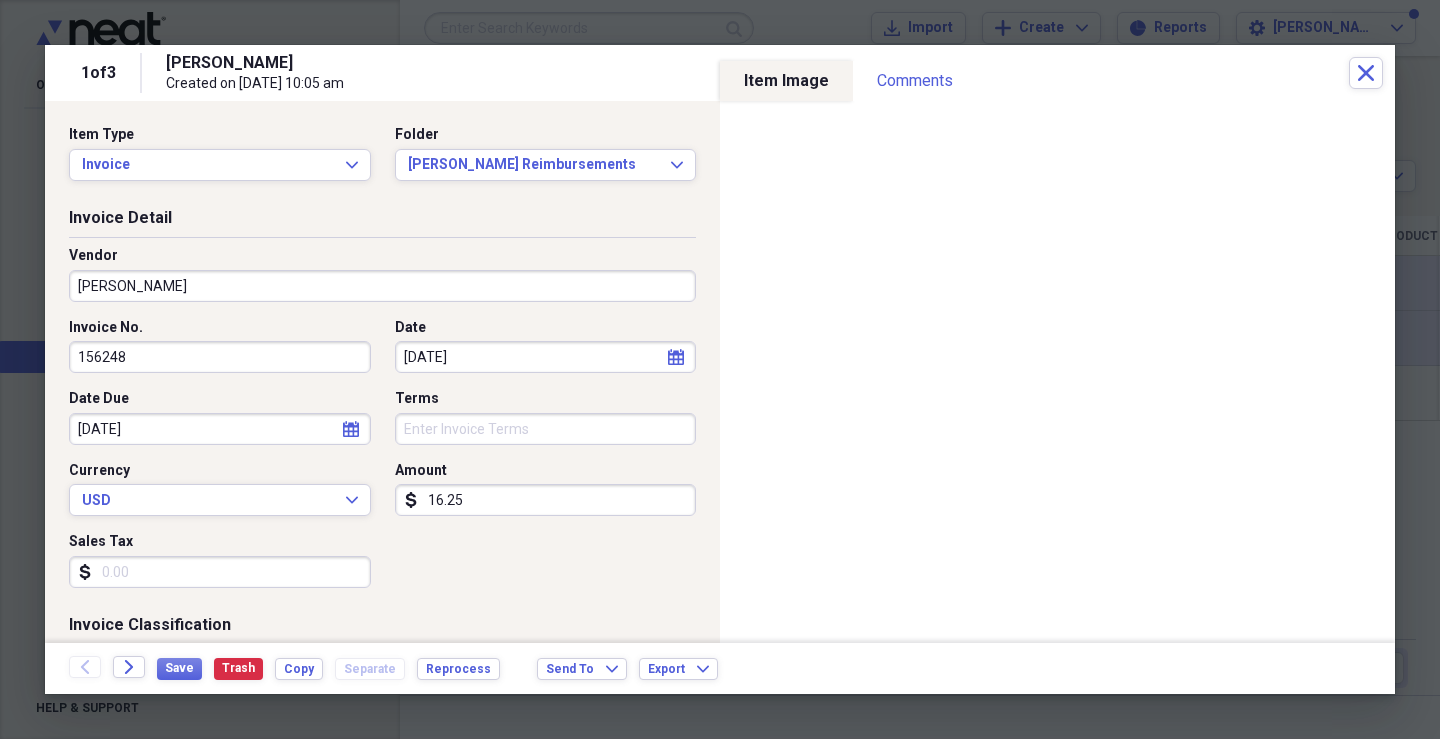 click on "16.25" at bounding box center (546, 500) 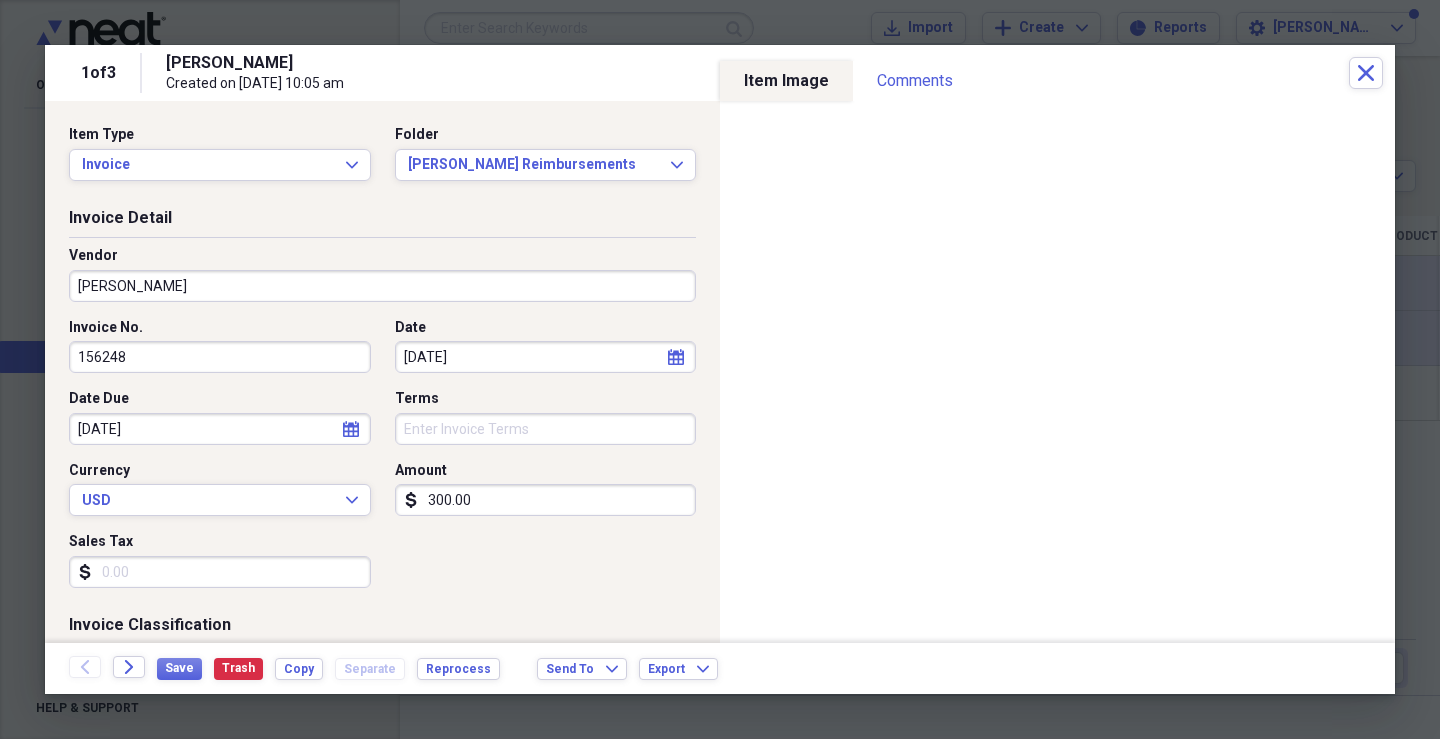 scroll, scrollTop: 200, scrollLeft: 0, axis: vertical 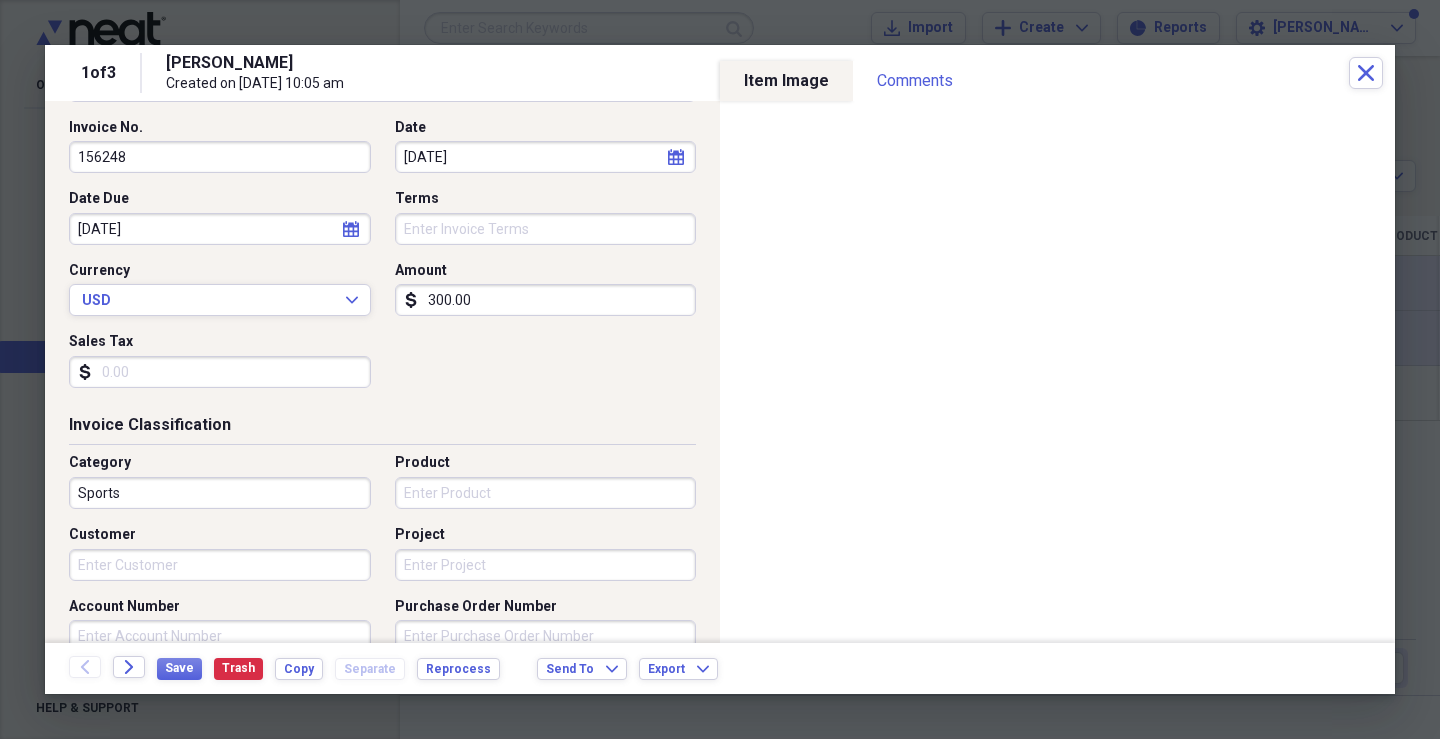 type on "300.00" 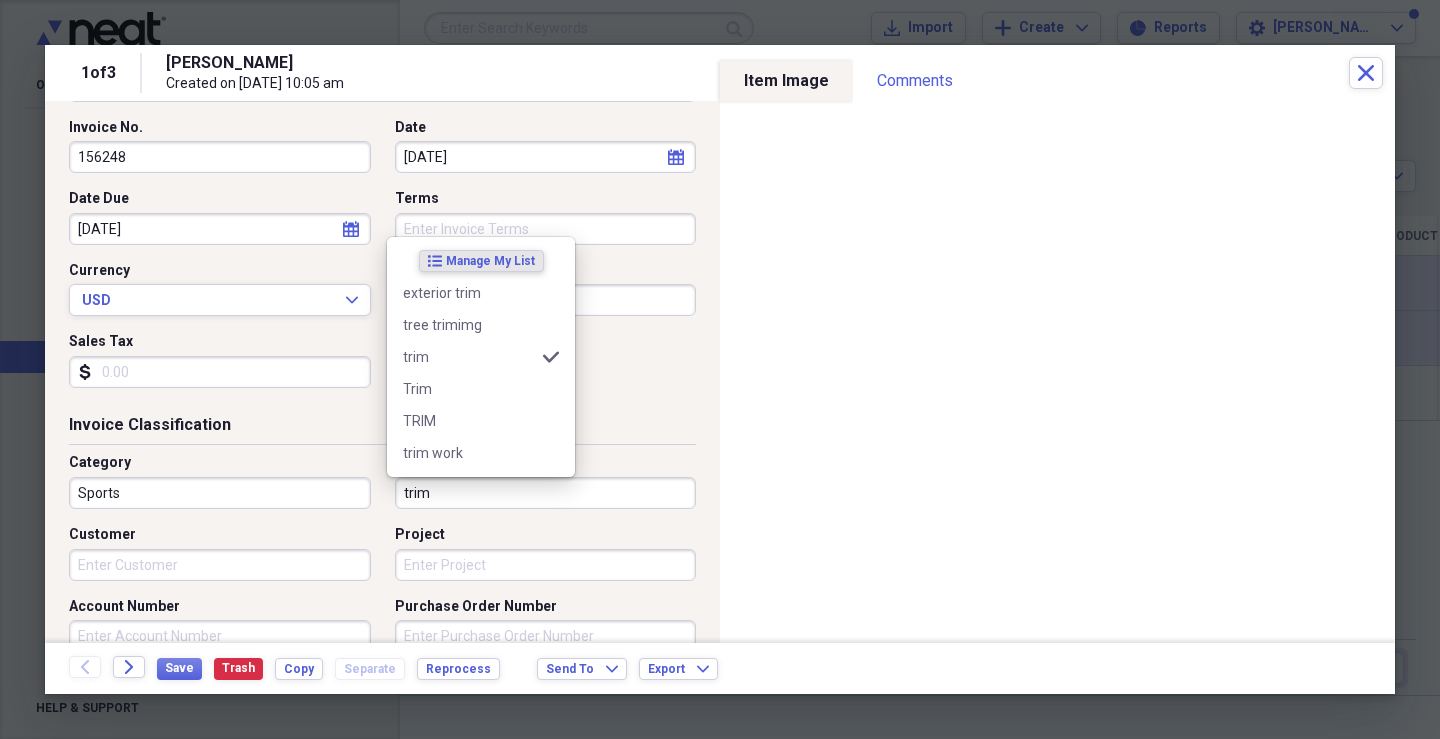 type on "trim" 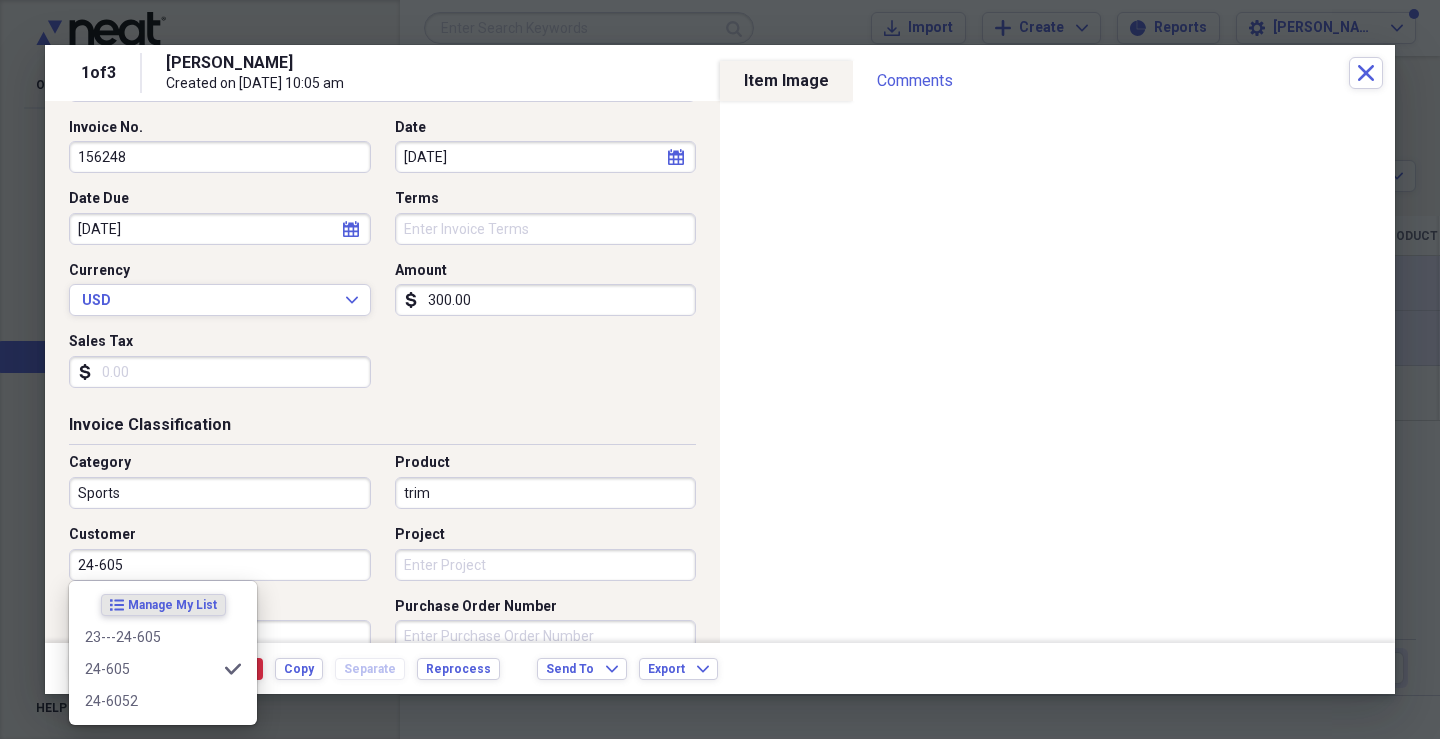 type on "24-605" 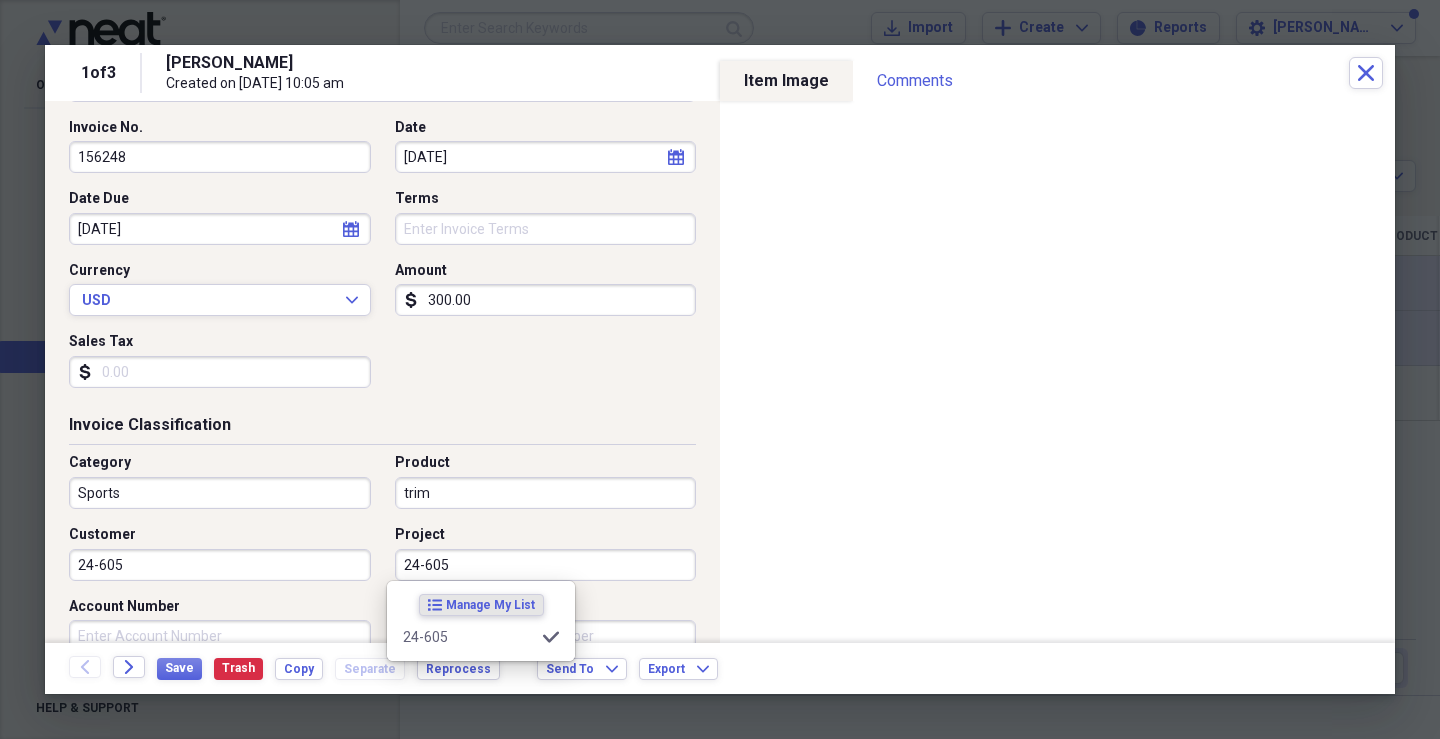 type on "24-605" 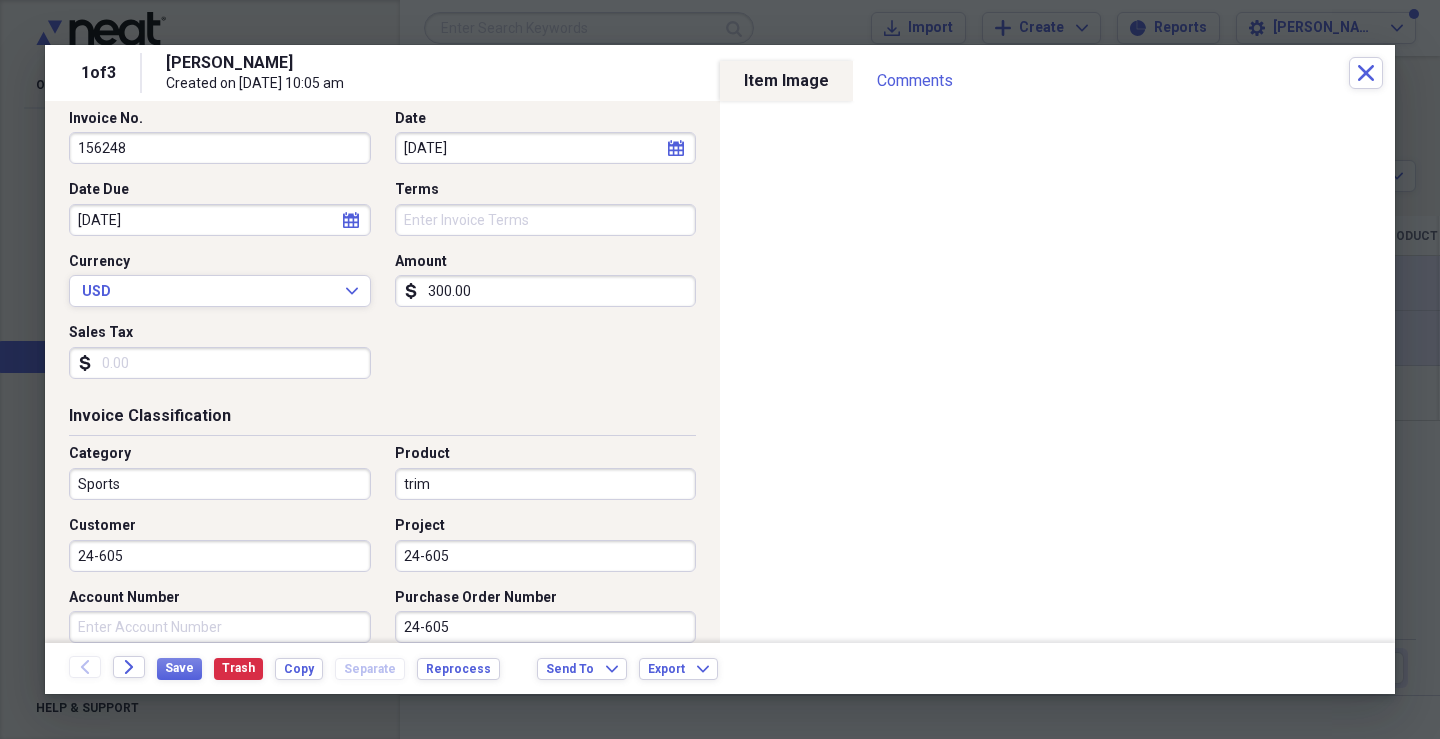 type on "24-605" 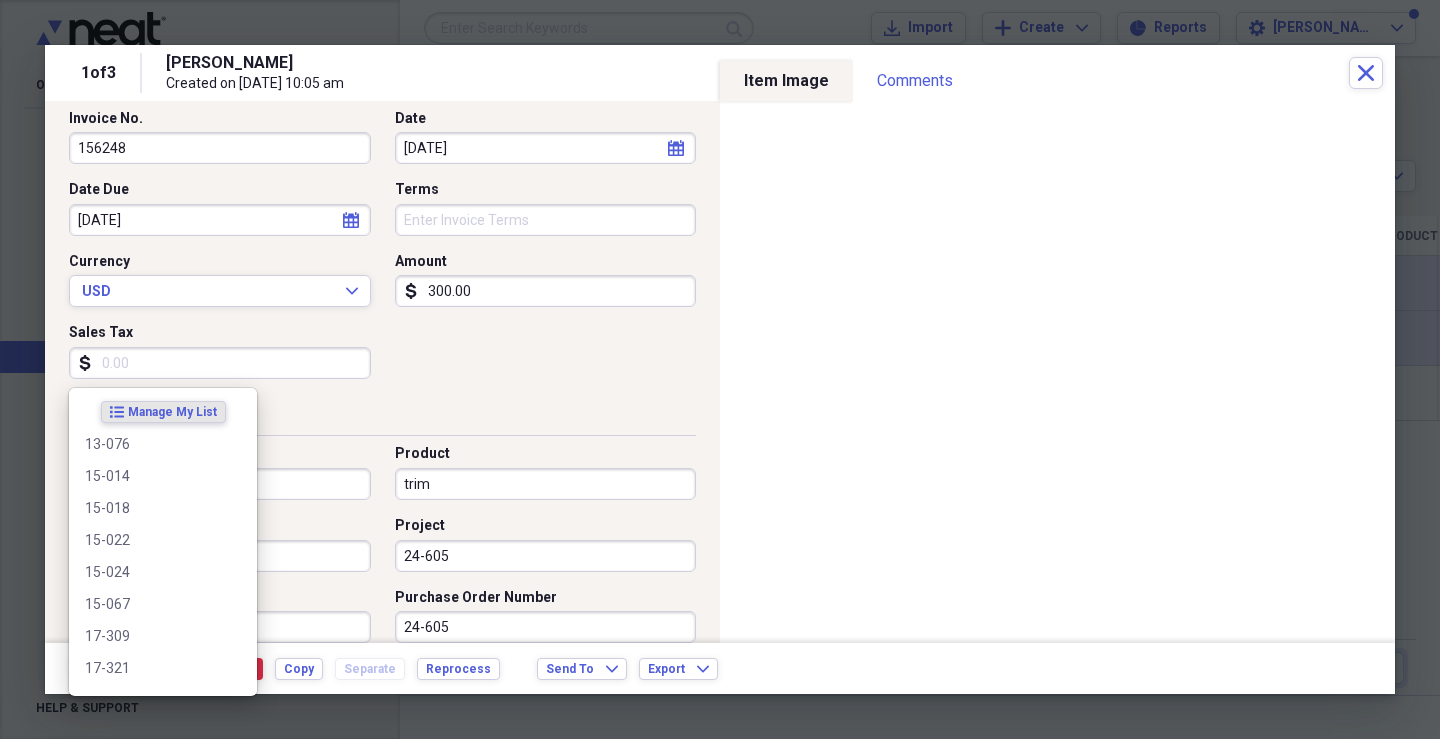 scroll, scrollTop: 536, scrollLeft: 0, axis: vertical 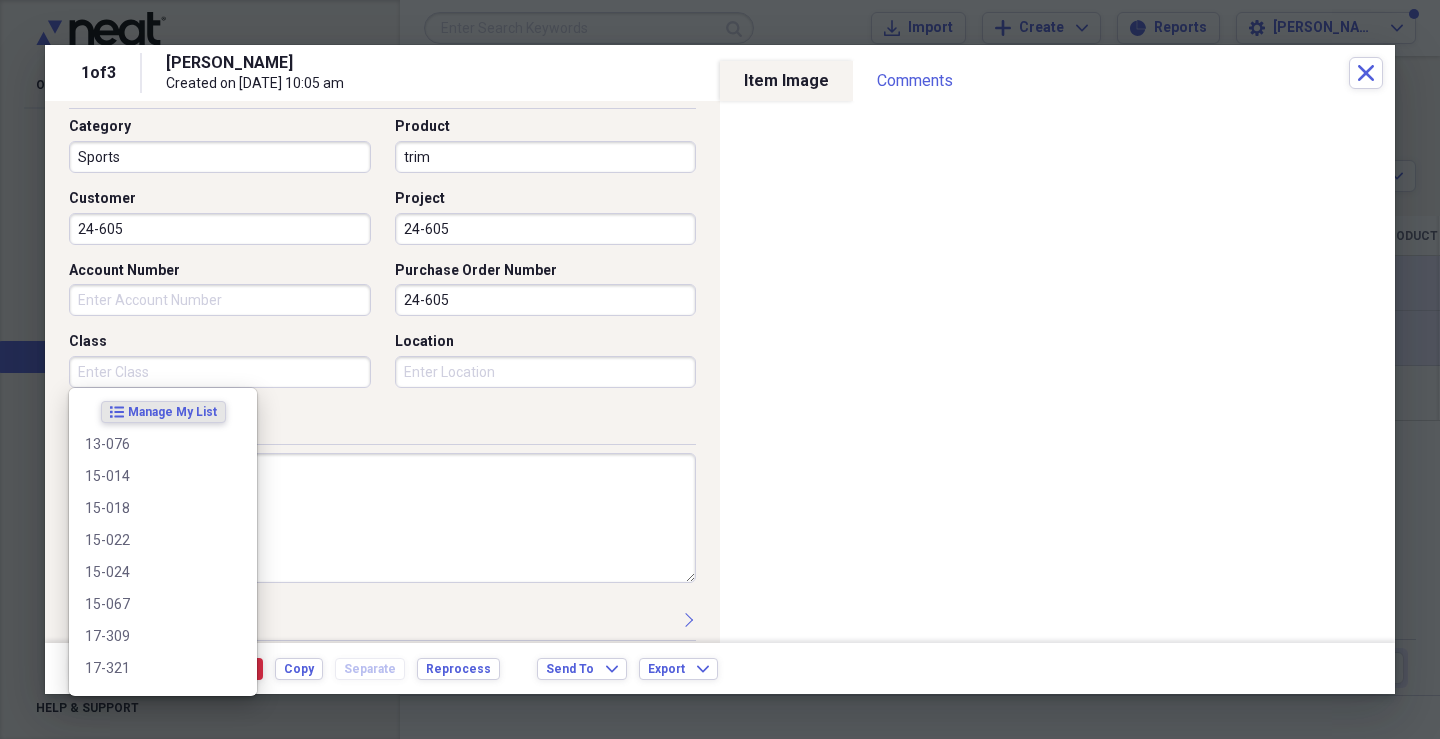 click on "Notes" at bounding box center (382, 429) 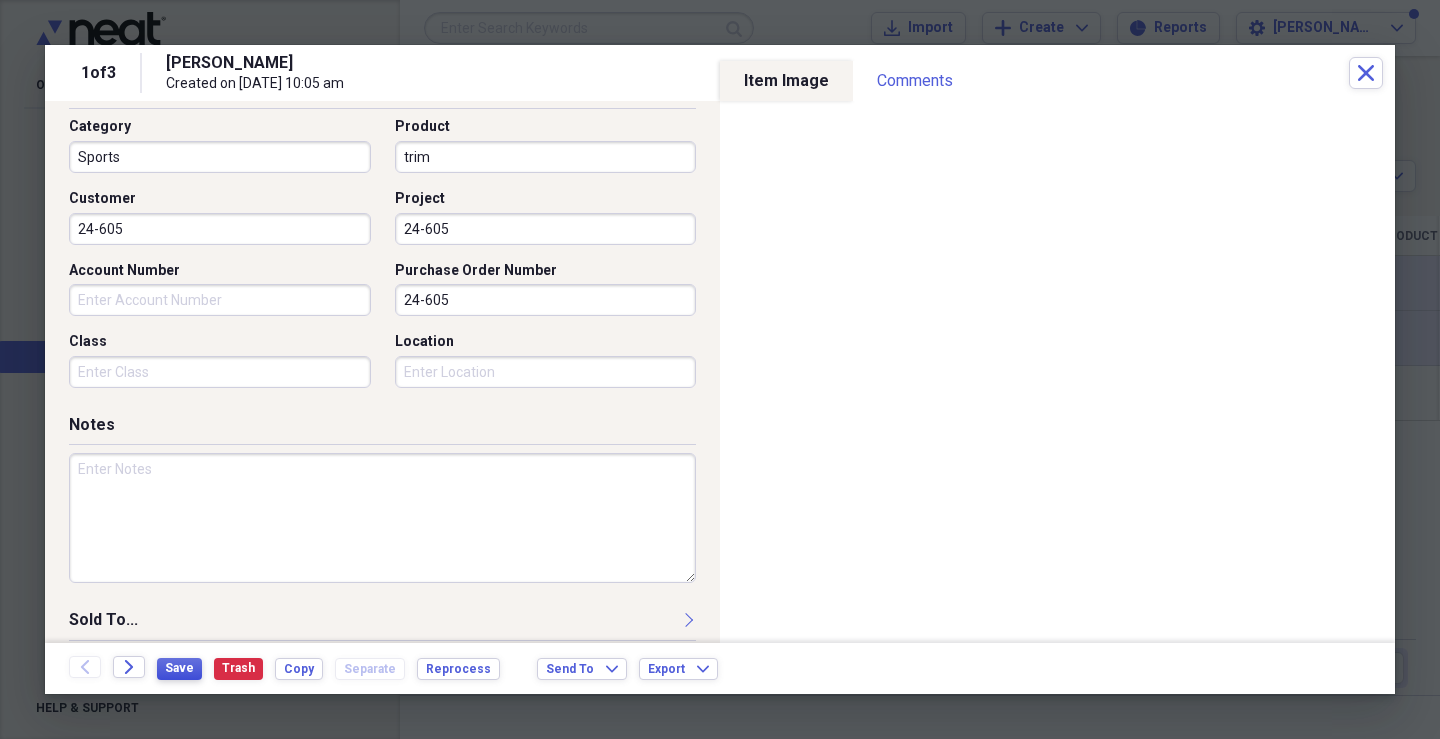 click on "Save" at bounding box center [179, 668] 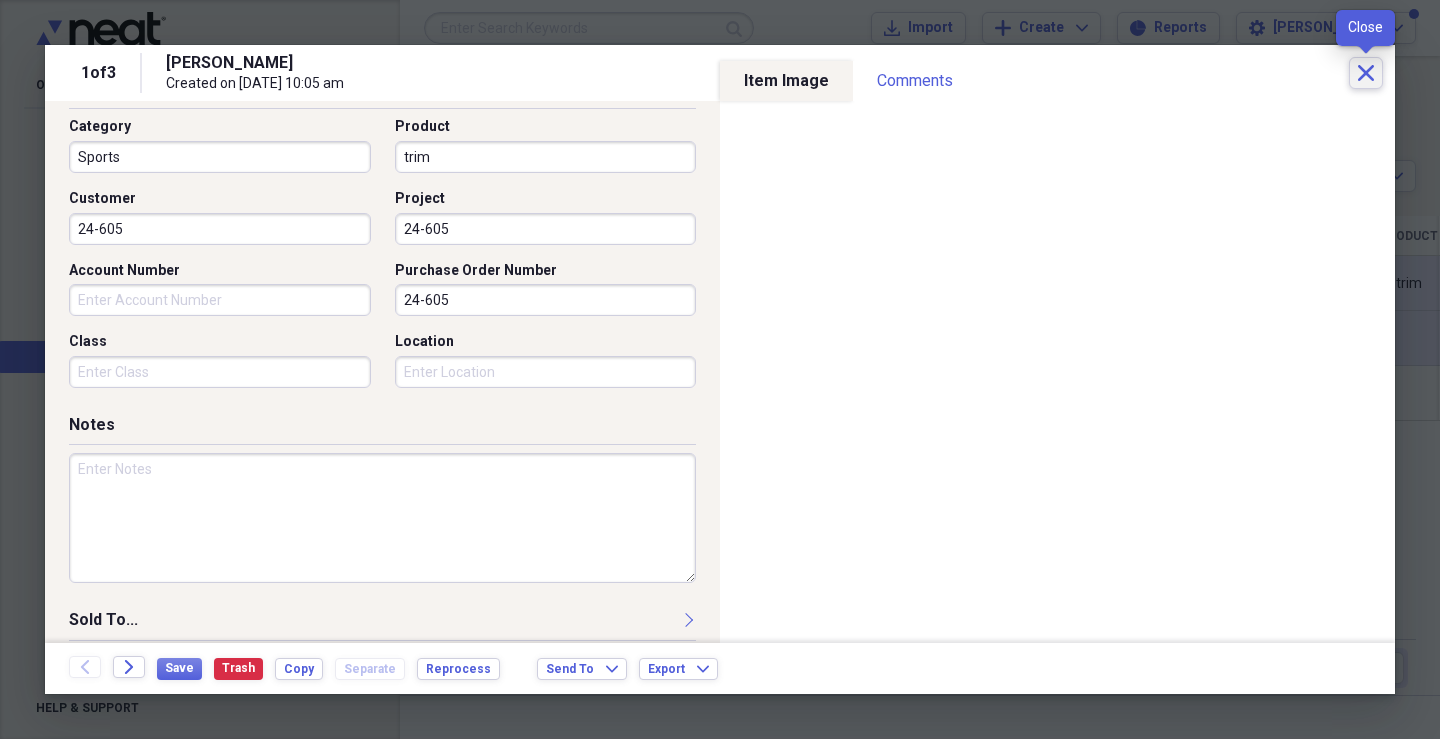 click on "Close" at bounding box center (1366, 73) 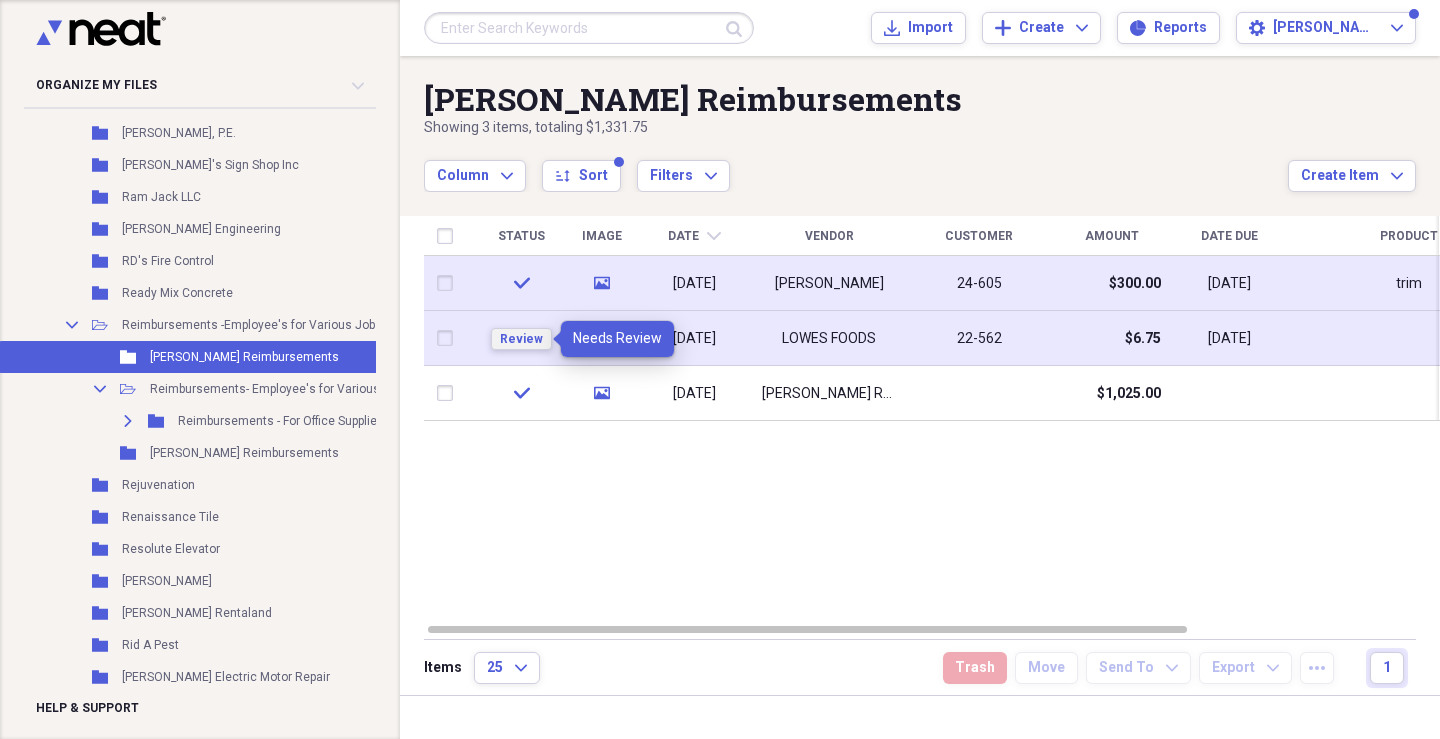 click on "Review" at bounding box center (521, 339) 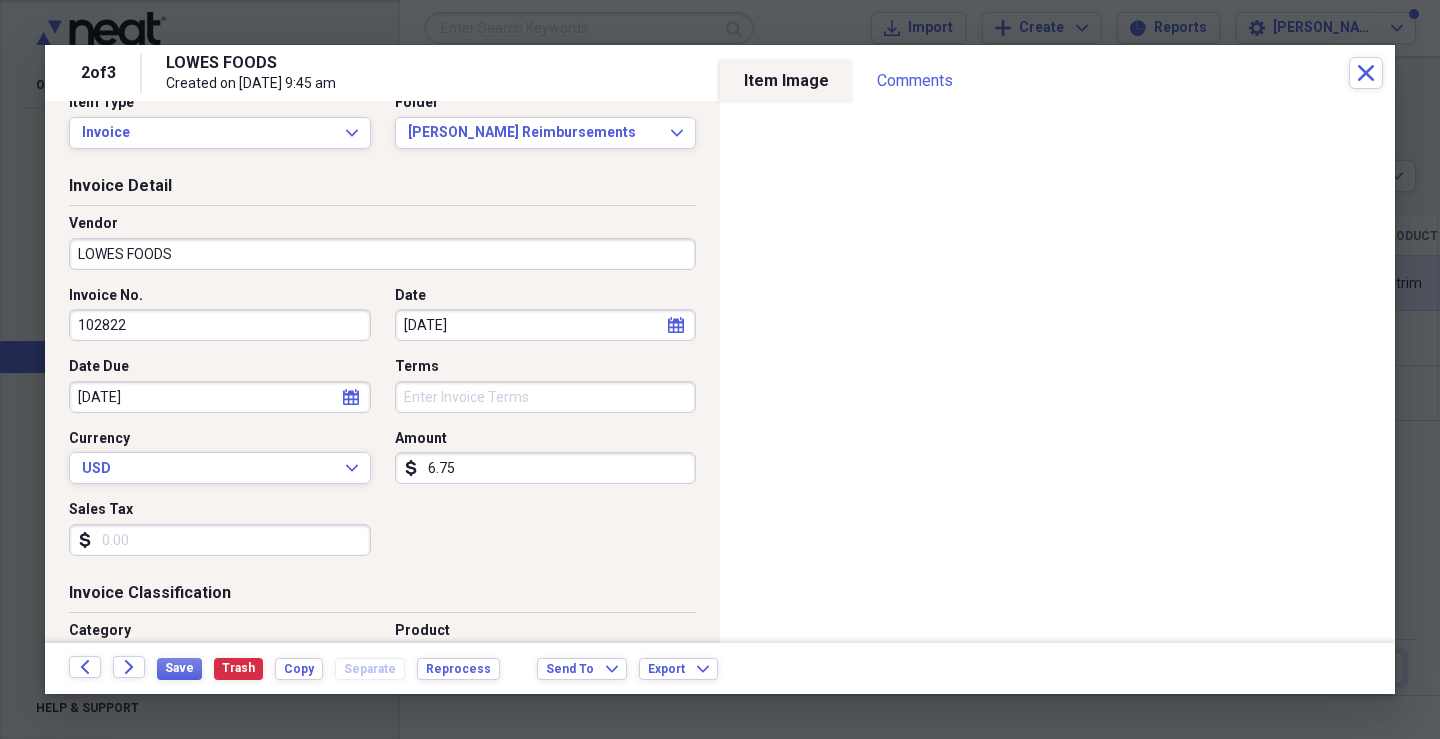 scroll, scrollTop: 0, scrollLeft: 0, axis: both 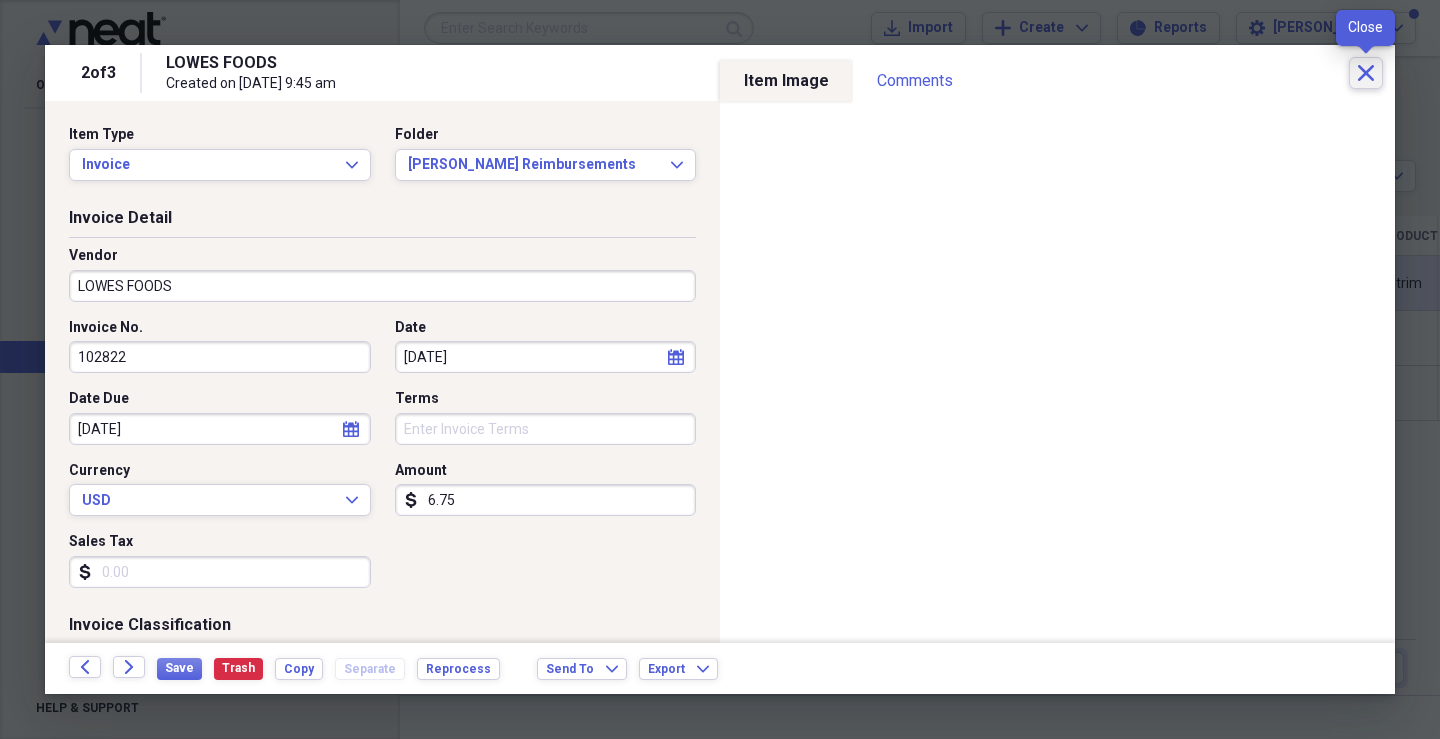 click on "Close" 